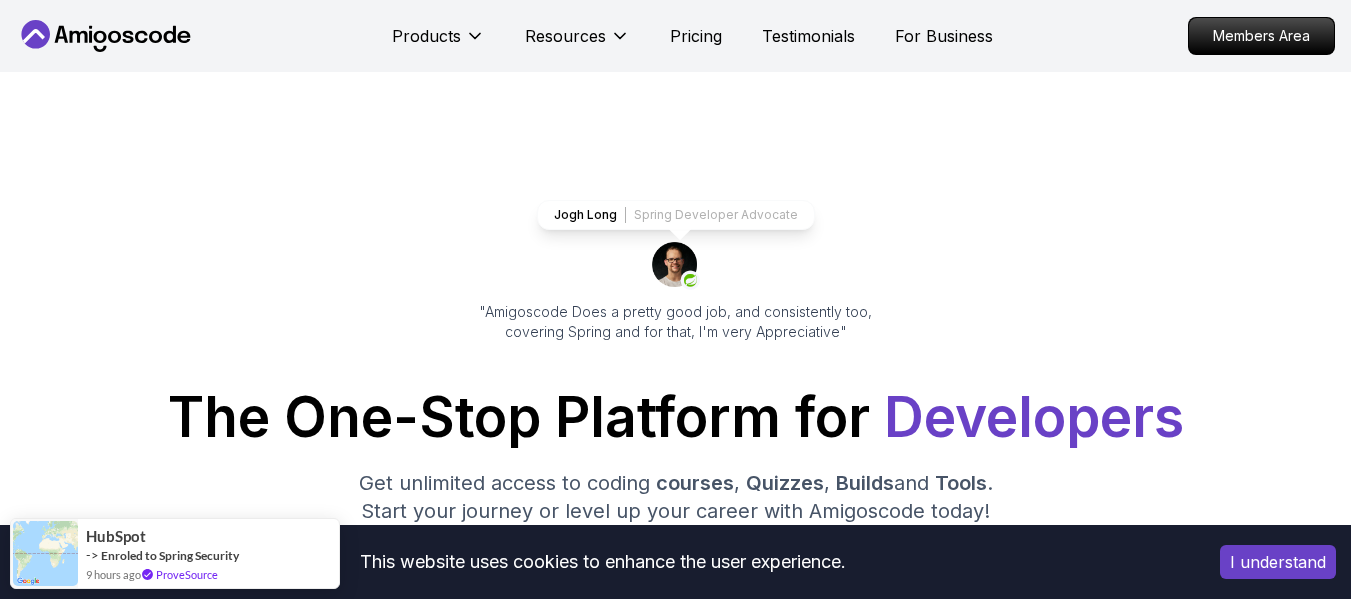 scroll, scrollTop: 0, scrollLeft: 0, axis: both 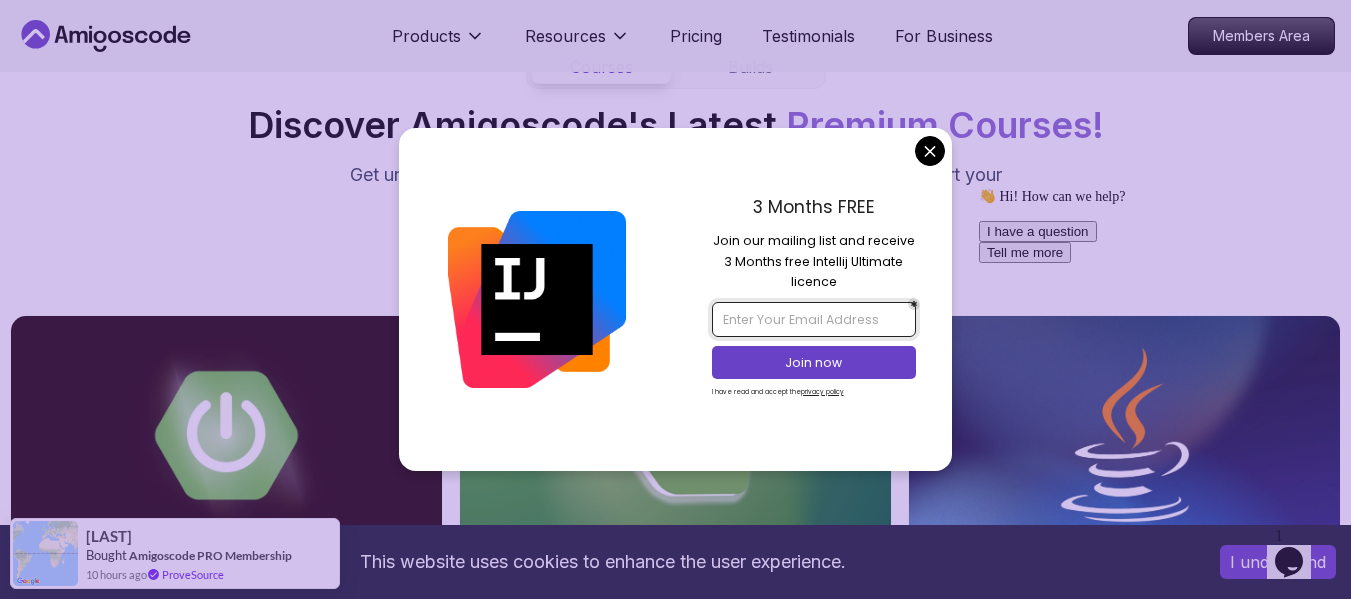 click at bounding box center [814, 319] 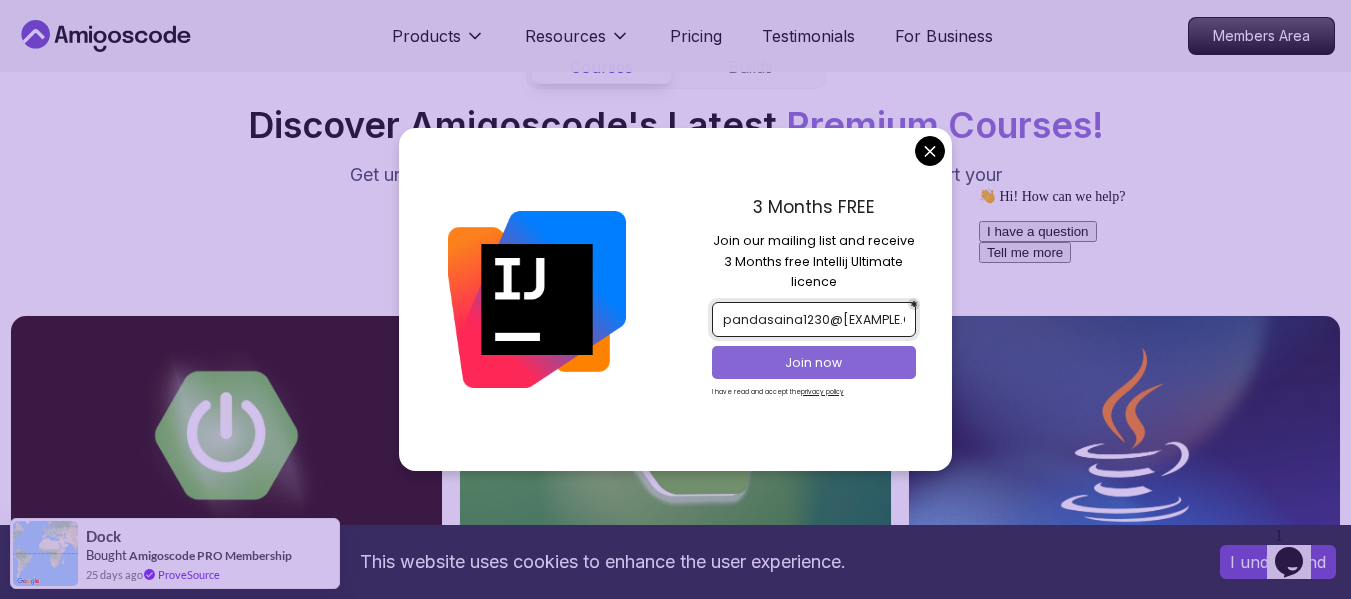 type on "pandasaina1230@gmail.com" 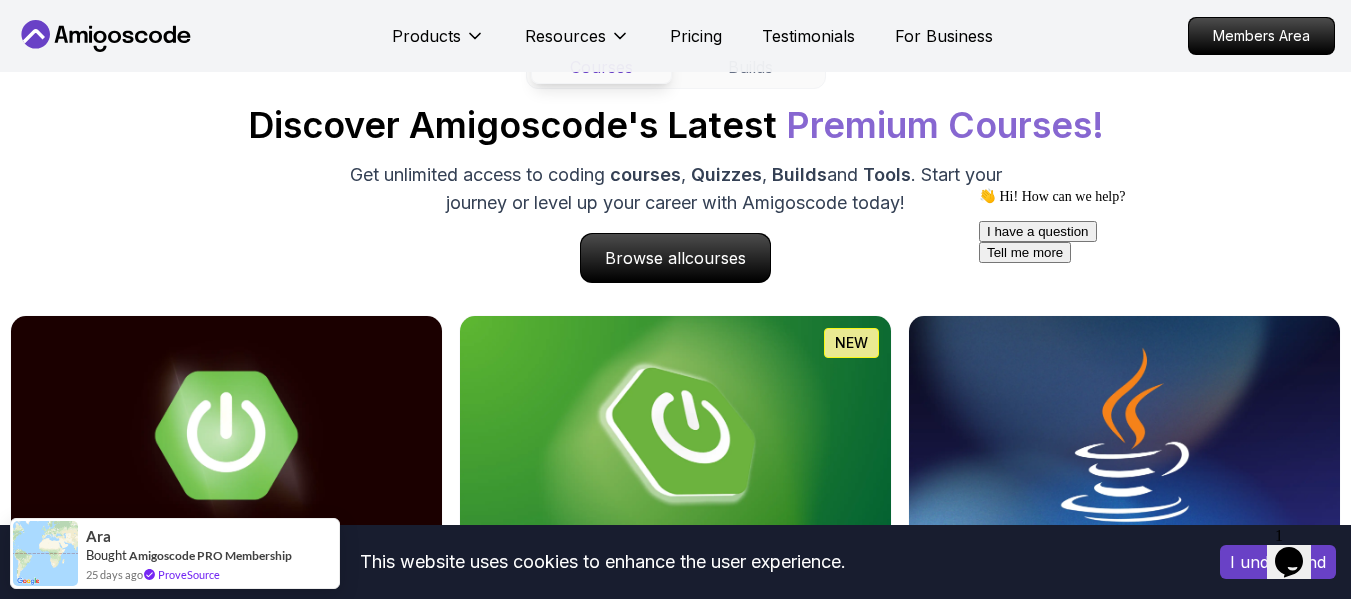 click on "This website uses cookies to enhance the user experience. I understand Products Resources Pricing Testimonials For Business Members Area Products Resources Pricing Testimonials For Business Members Area Jogh Long Spring Developer Advocate "Amigoscode Does a pretty good job, and consistently too, covering Spring and for that, I'm very Appreciative" The One-Stop Platform for   Developers Get unlimited access to coding   courses ,   Quizzes ,   Builds  and   Tools . Start your journey or level up your career with Amigoscode today! Start for Free https://amigoscode.com/dashboard OUR AMIGO STUDENTS WORK IN TOP COMPANIES Courses Builds Discover Amigoscode's Latest   Premium Courses! Get unlimited access to coding   courses ,   Quizzes ,   Builds  and   Tools . Start your journey or level up your career with Amigoscode today! Browse all  courses Advanced Spring Boot Pro Dive deep into Spring Boot with our advanced course, designed to take your skills from intermediate to expert level. NEW Spring Boot for Beginners" at bounding box center [675, 4239] 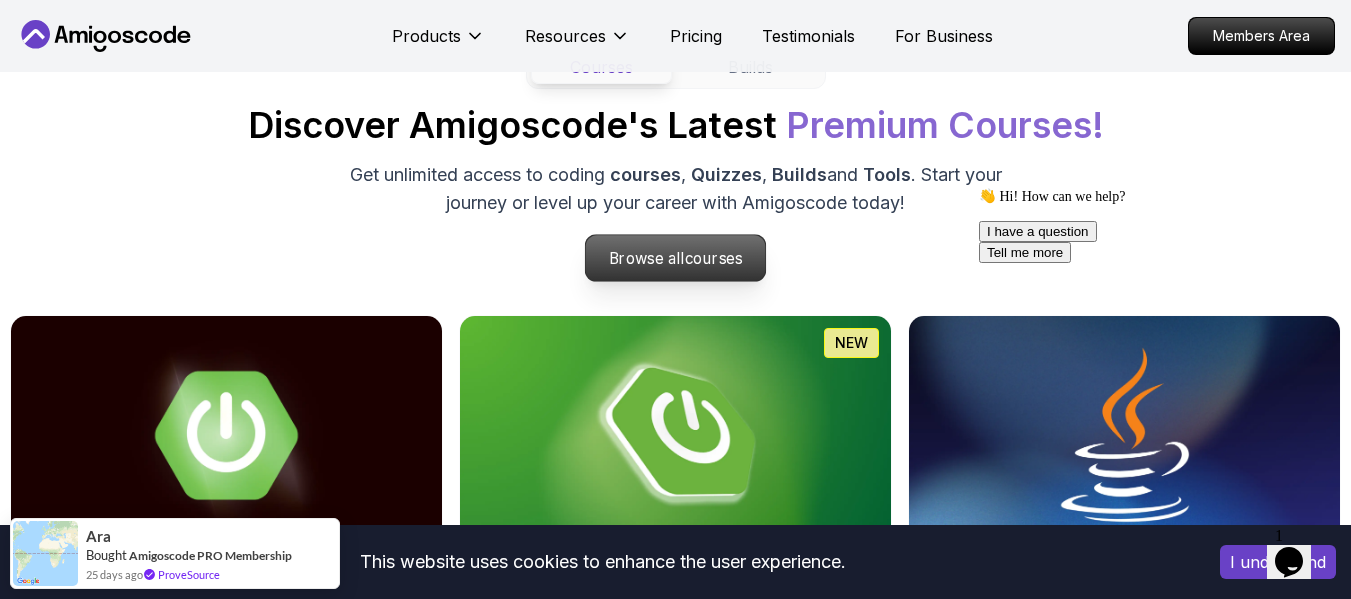 click on "courses" at bounding box center (714, 258) 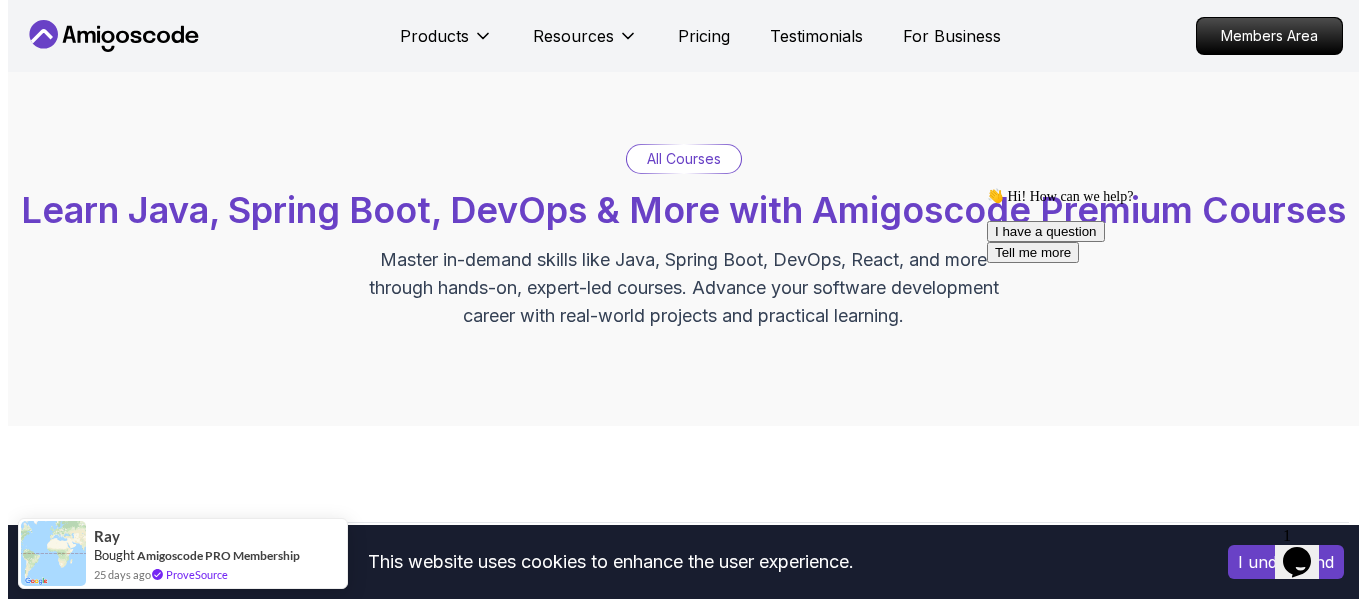 scroll, scrollTop: 0, scrollLeft: 0, axis: both 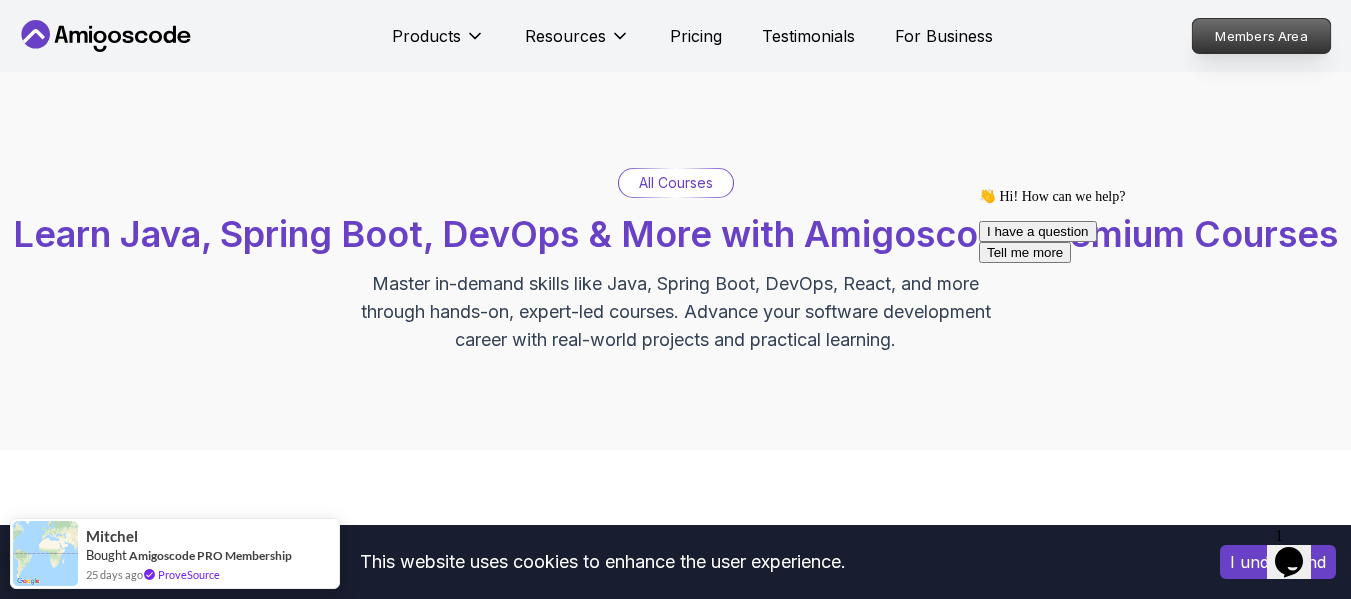 click on "Members Area" at bounding box center [1262, 36] 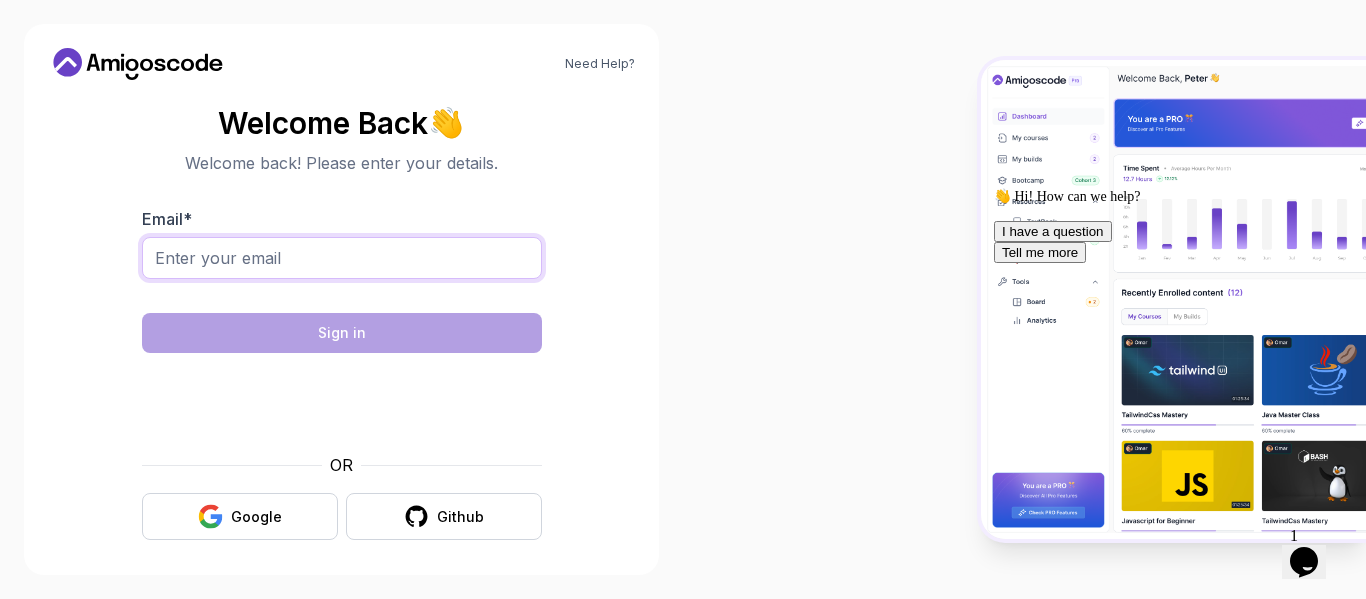 click on "Email *" at bounding box center [342, 258] 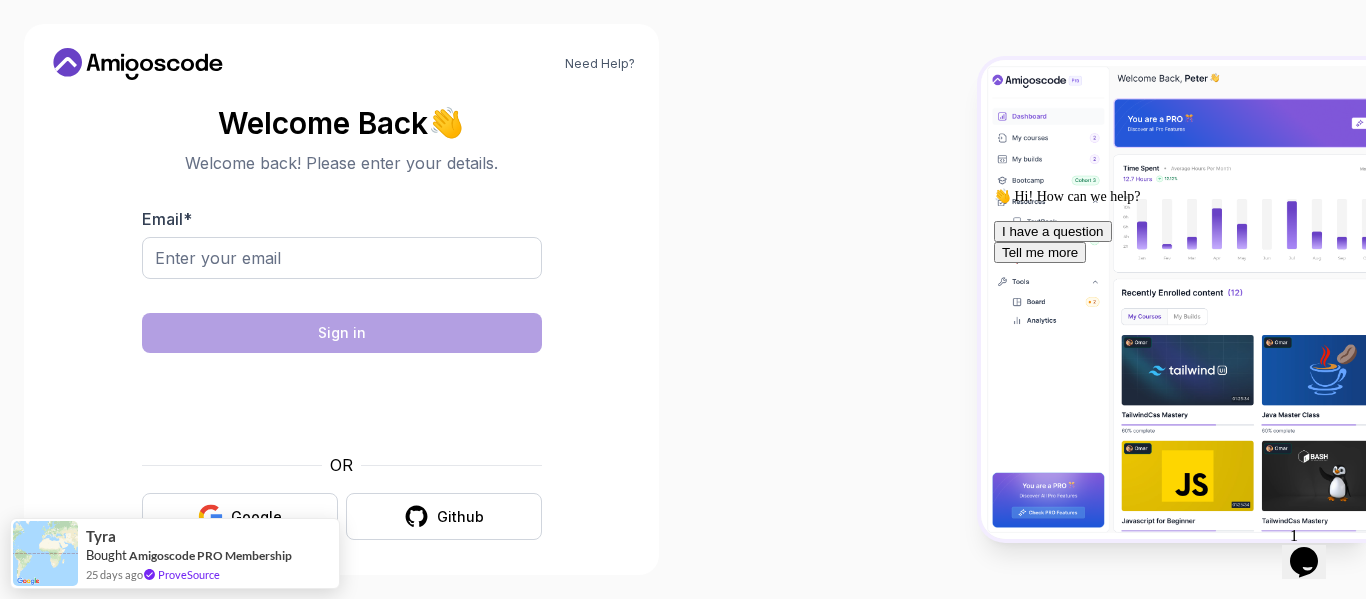click on "Need Help? Welcome Back 👋 Welcome back! Please enter your details. Email * Sign in OR Google Github" at bounding box center (341, 299) 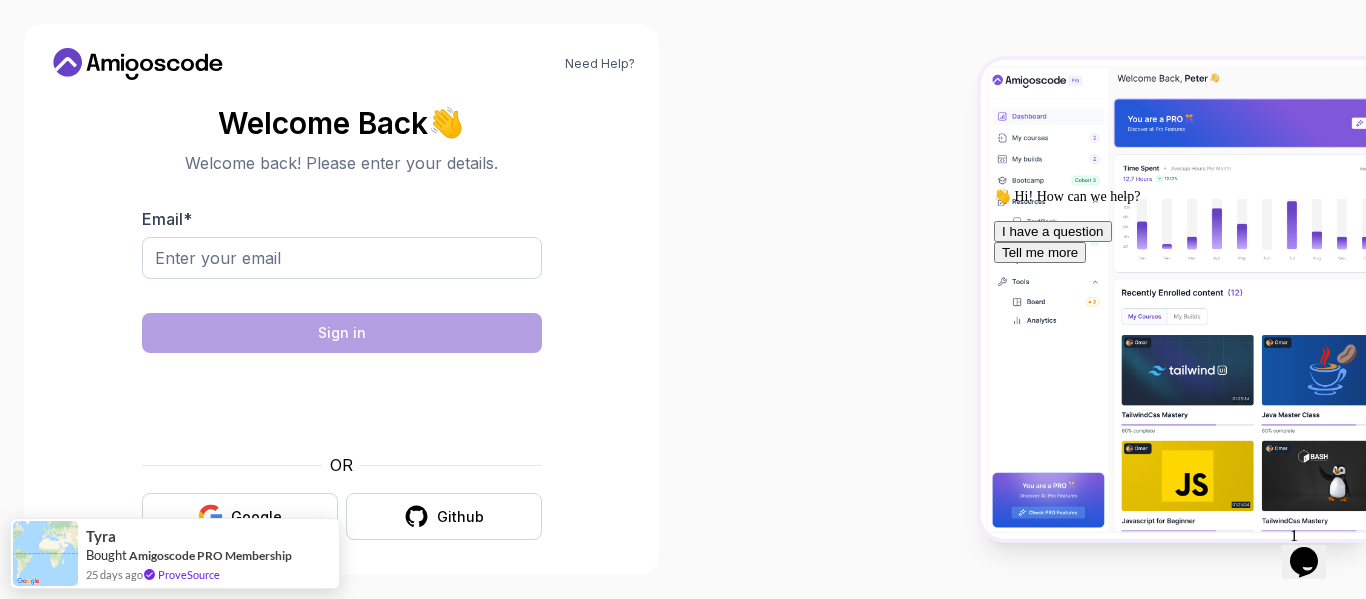 scroll, scrollTop: 9, scrollLeft: 0, axis: vertical 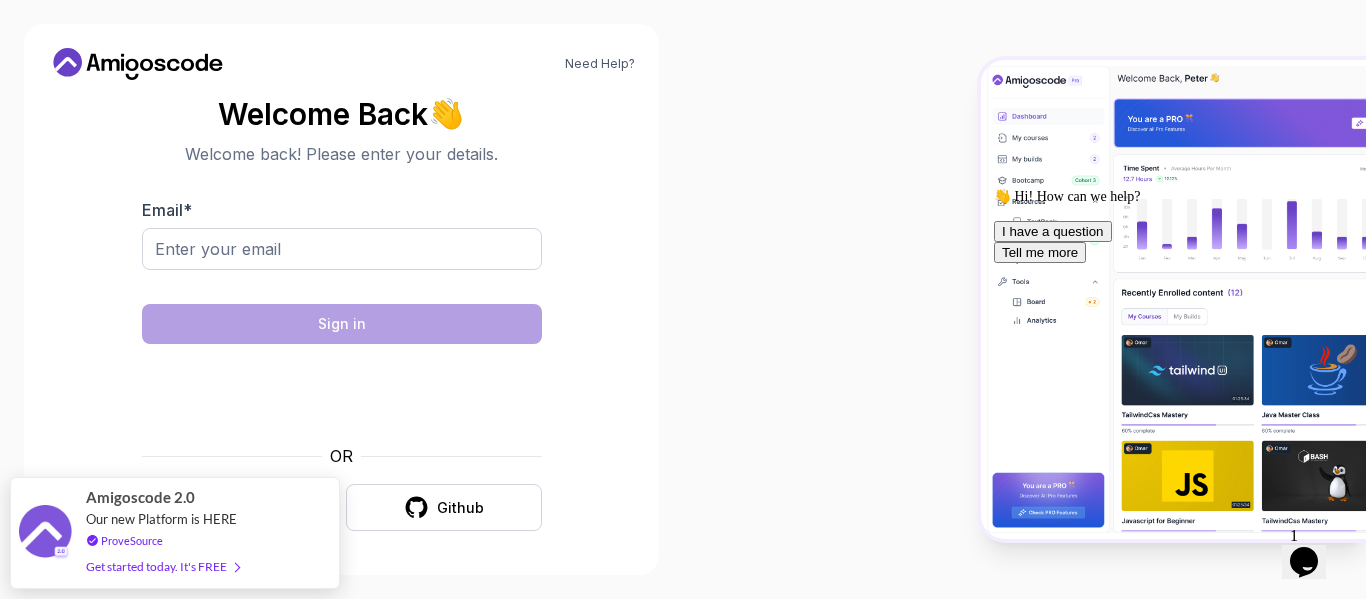 click on "Need Help? Welcome Back 👋 Welcome back! Please enter your details. Email * Sign in OR Google Github
Amigoscode 2.0 Our new Platform is HERE    ProveSource Get started today. It's FREE" at bounding box center [683, 299] 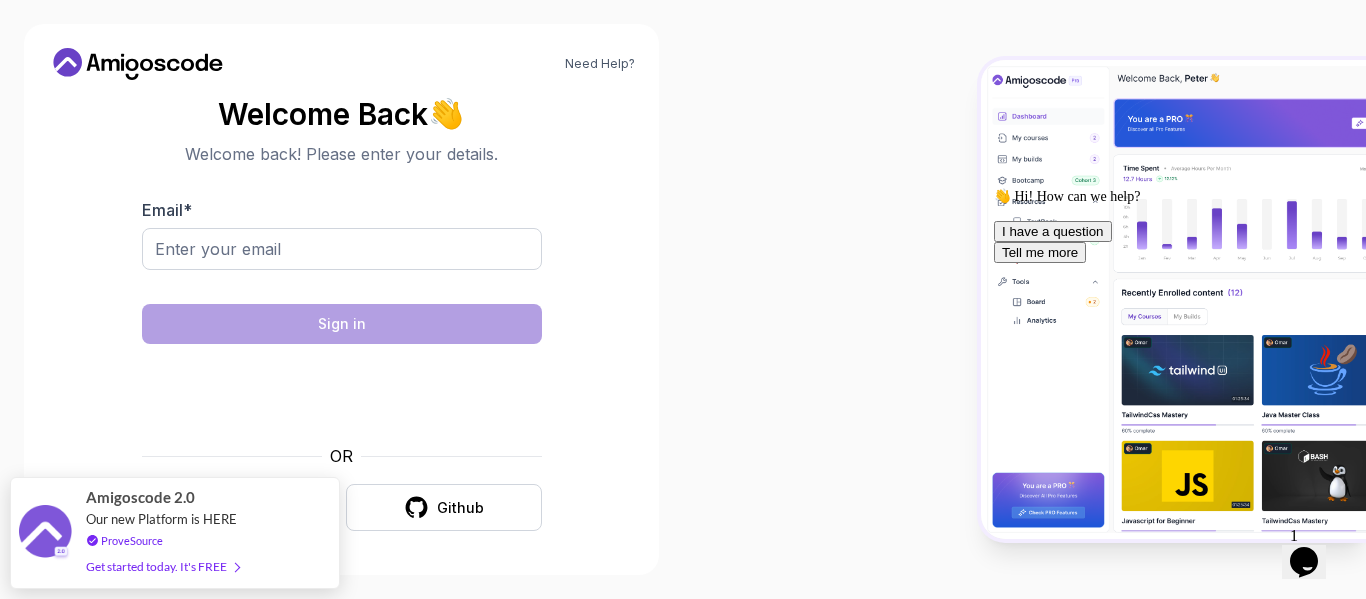 click on "Welcome Back 👋 Welcome back! Please enter your details. Email * Sign in OR Google Github" at bounding box center (341, 314) 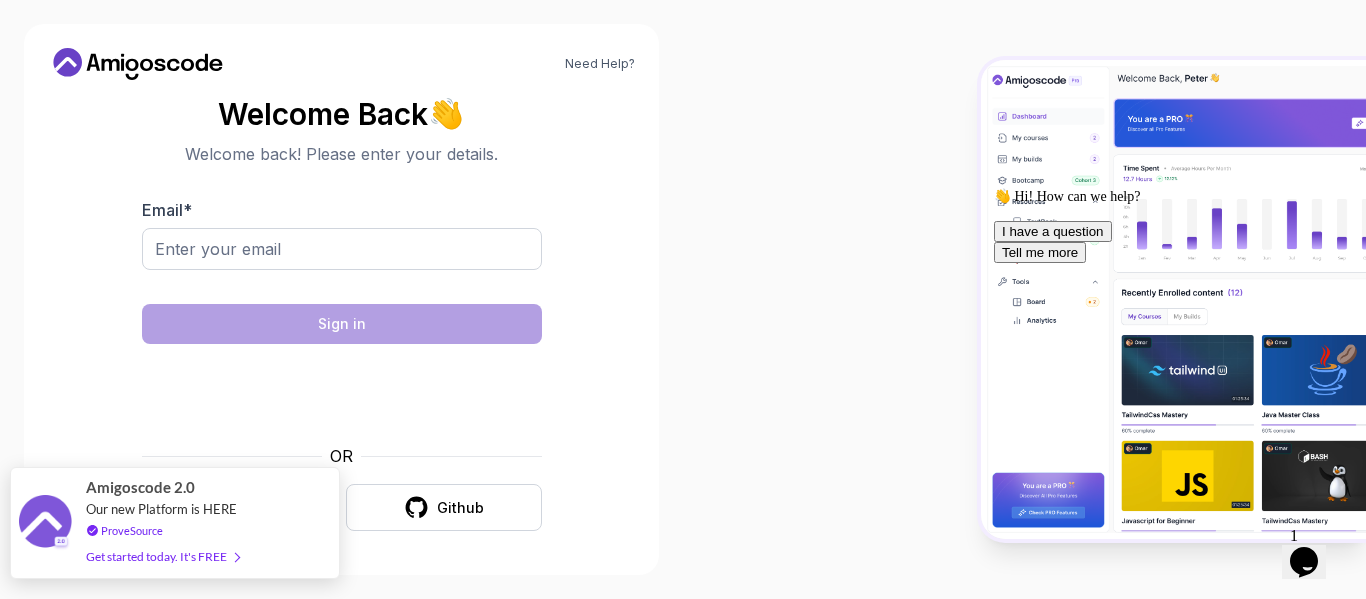 click on "Get started today. It's FREE" at bounding box center (162, 556) 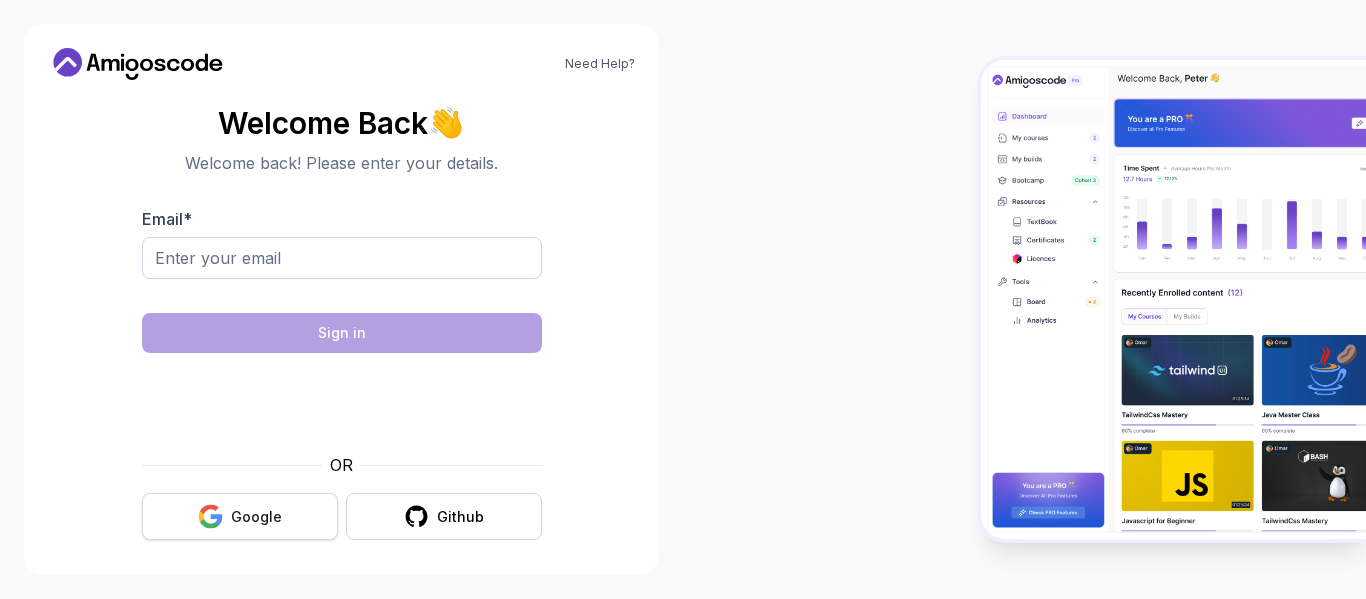 scroll, scrollTop: 0, scrollLeft: 0, axis: both 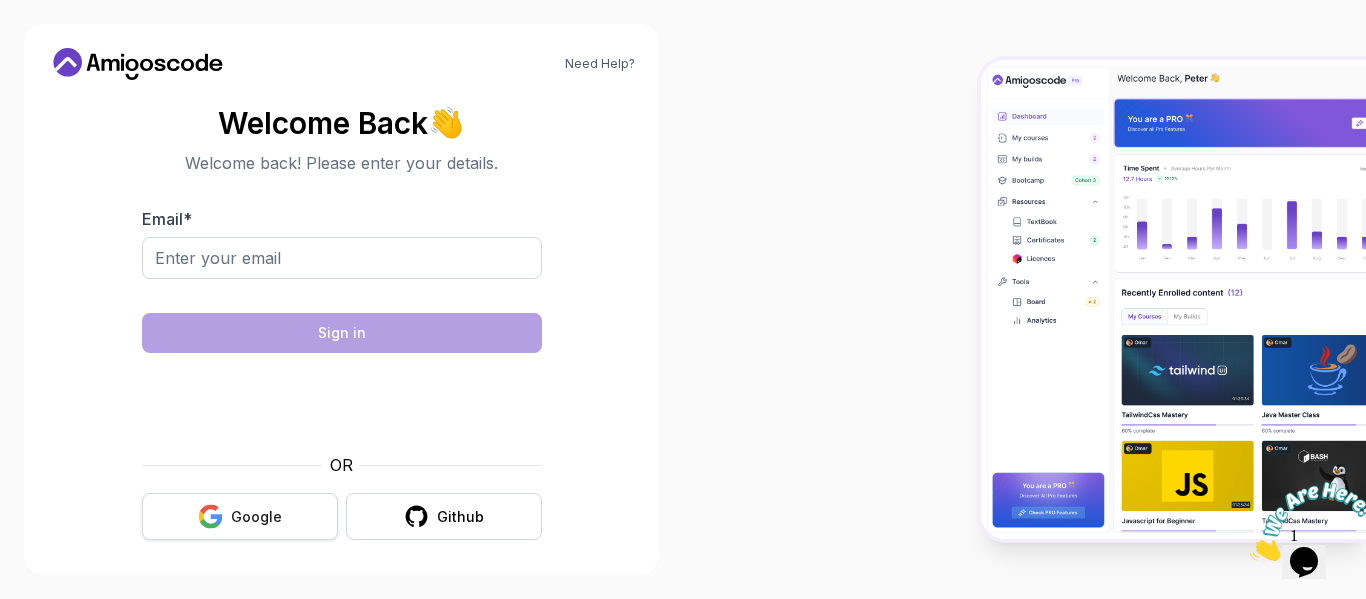 click on "Google" at bounding box center [240, 516] 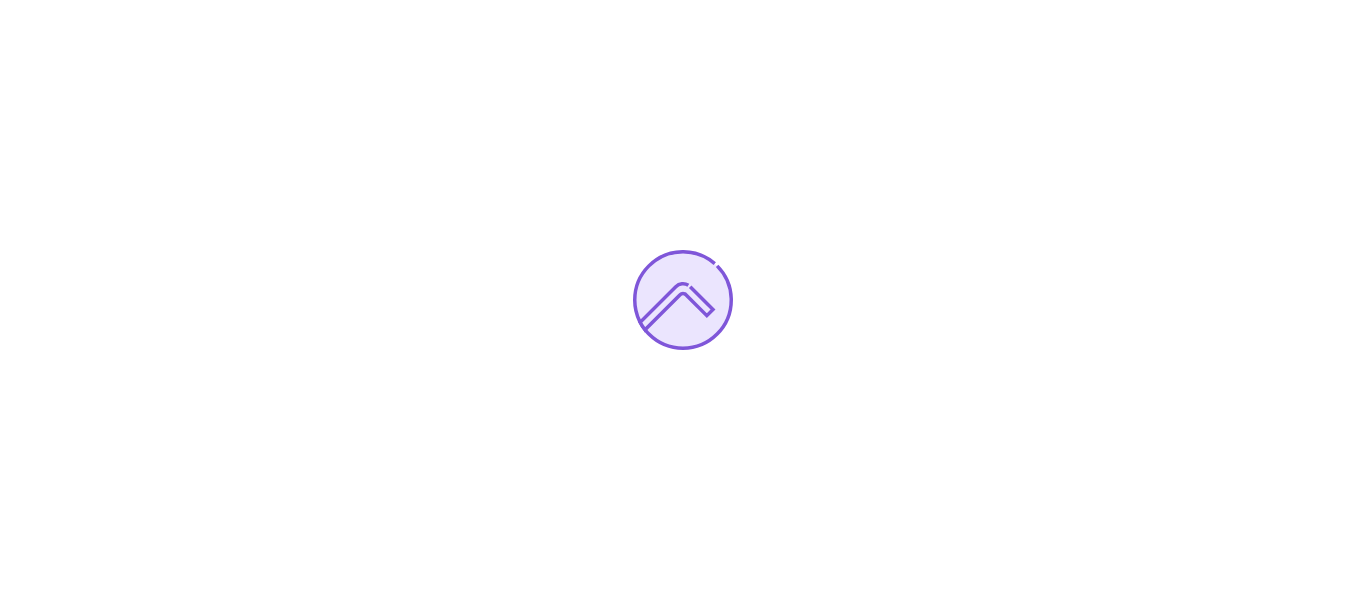 scroll, scrollTop: 0, scrollLeft: 0, axis: both 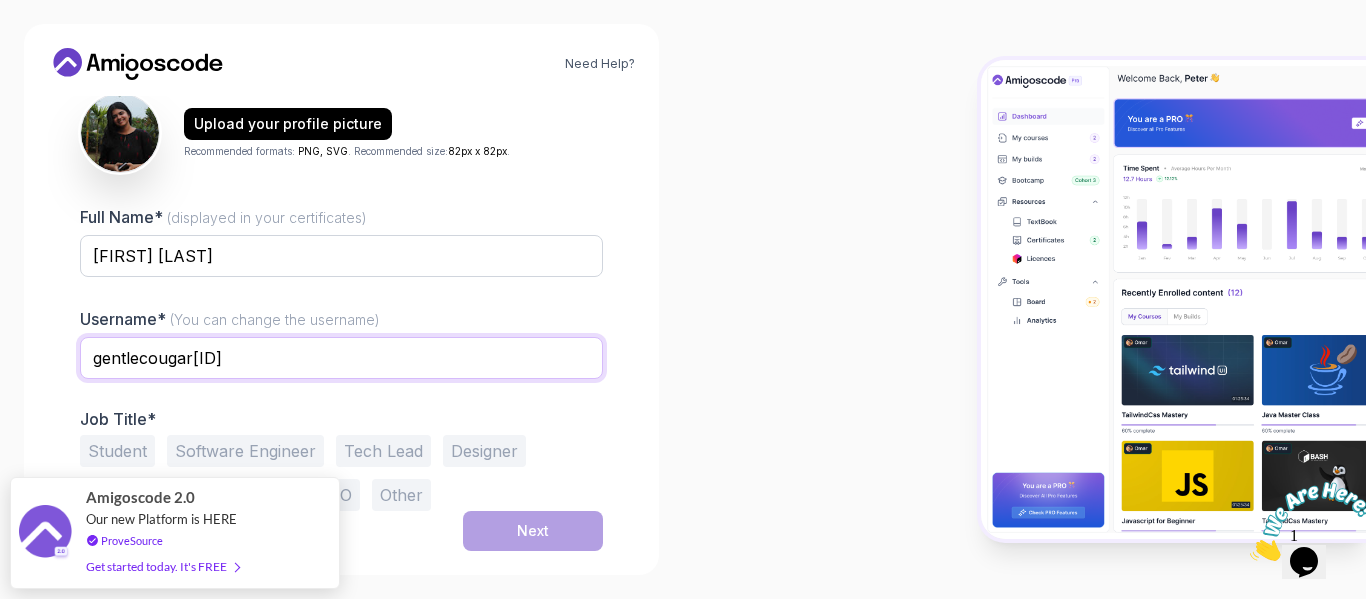 click on "gentlecougar[ID]" at bounding box center (341, 358) 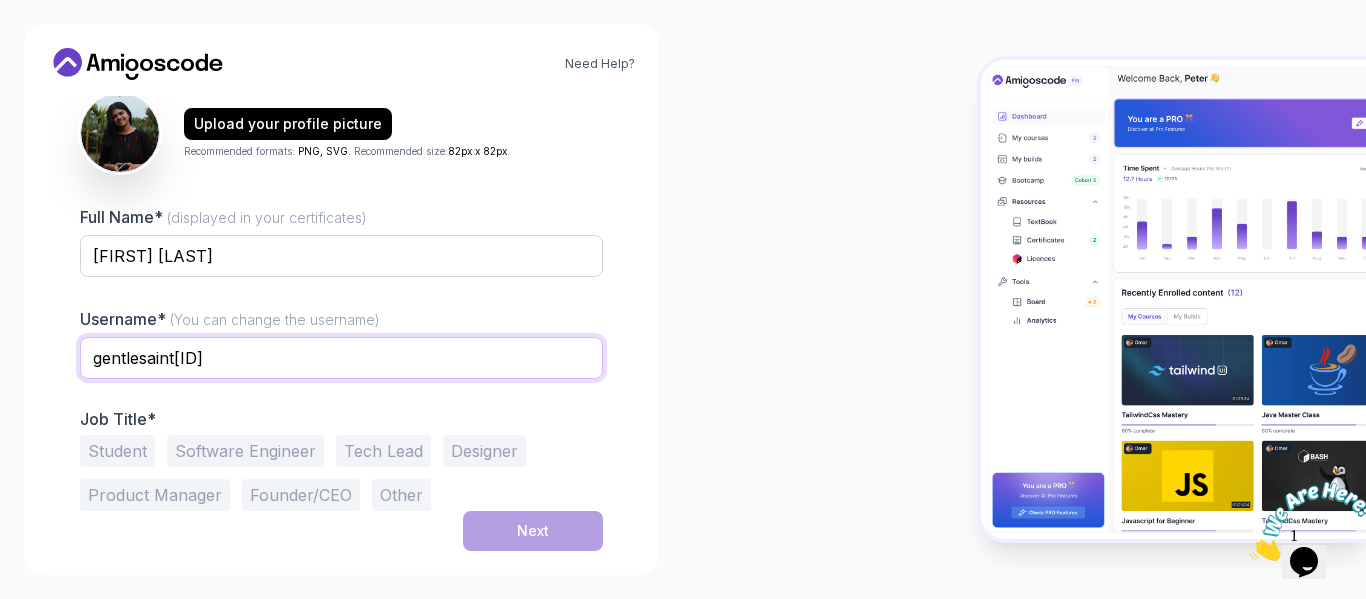 type on "gentlesaint[ID]" 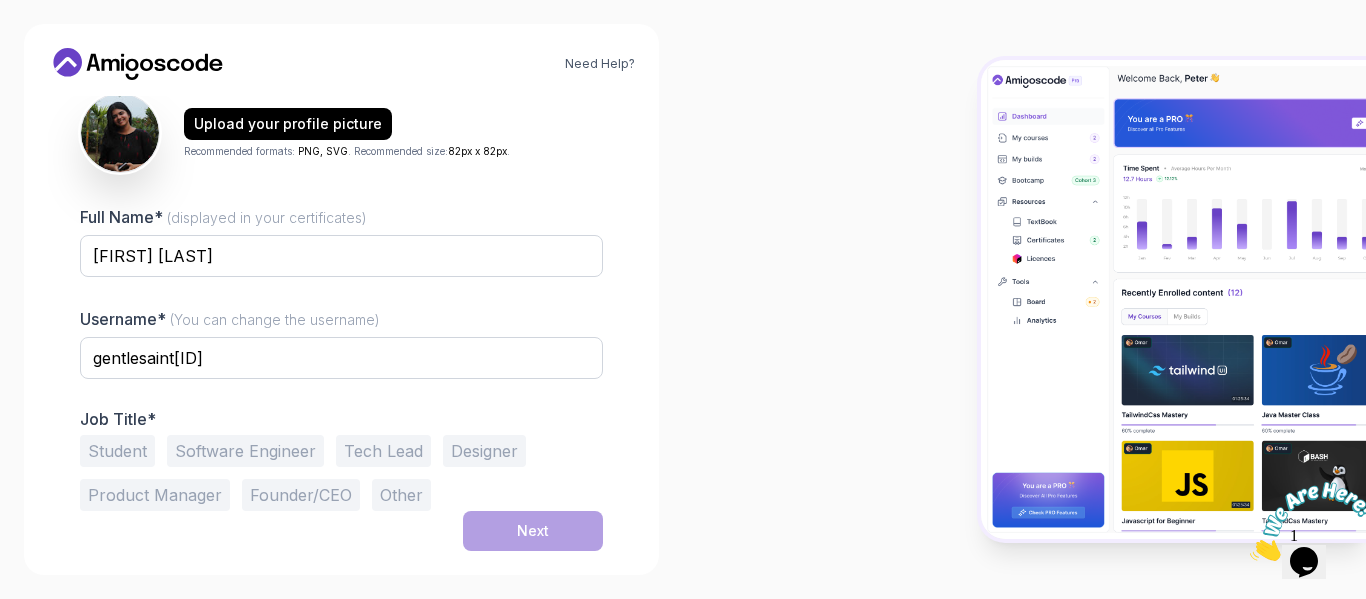 click on "Student" at bounding box center (117, 451) 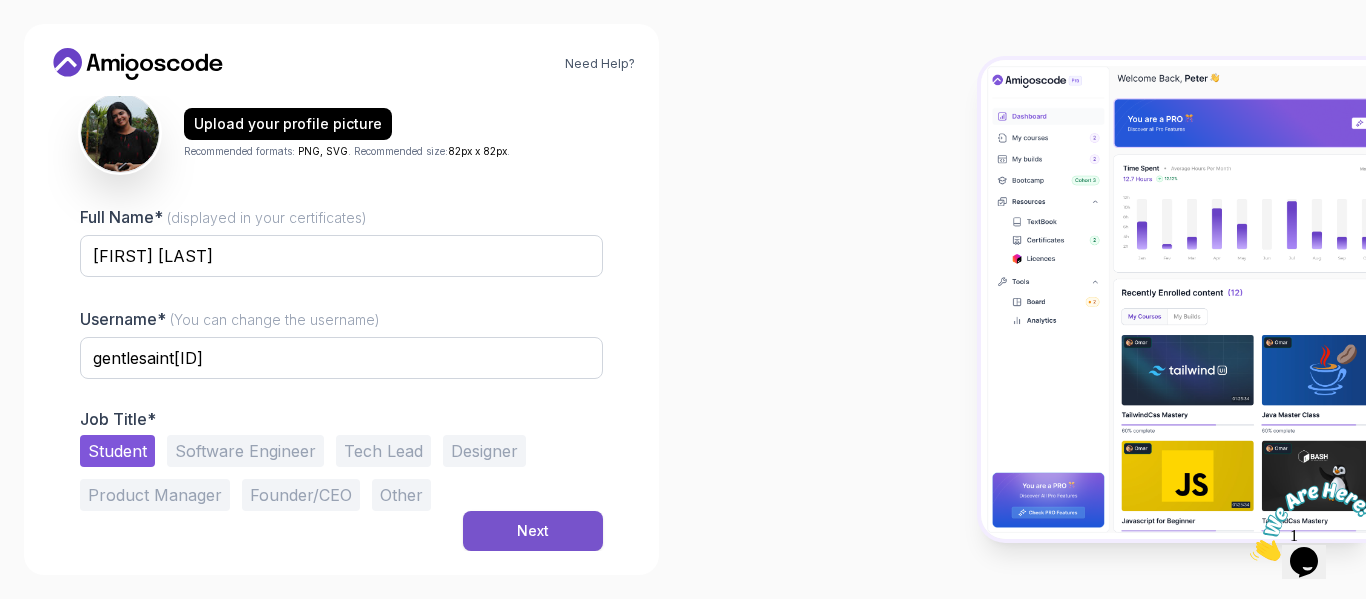 click on "Next" at bounding box center (533, 531) 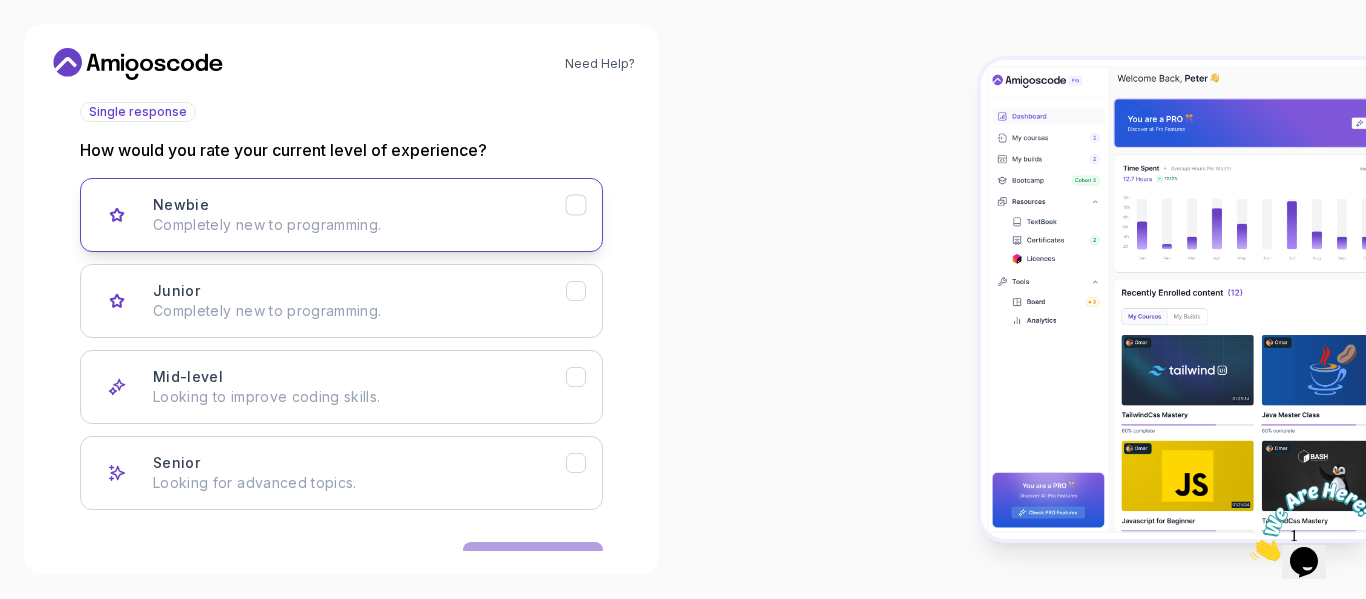 click on "Newbie Completely new to programming." at bounding box center (359, 215) 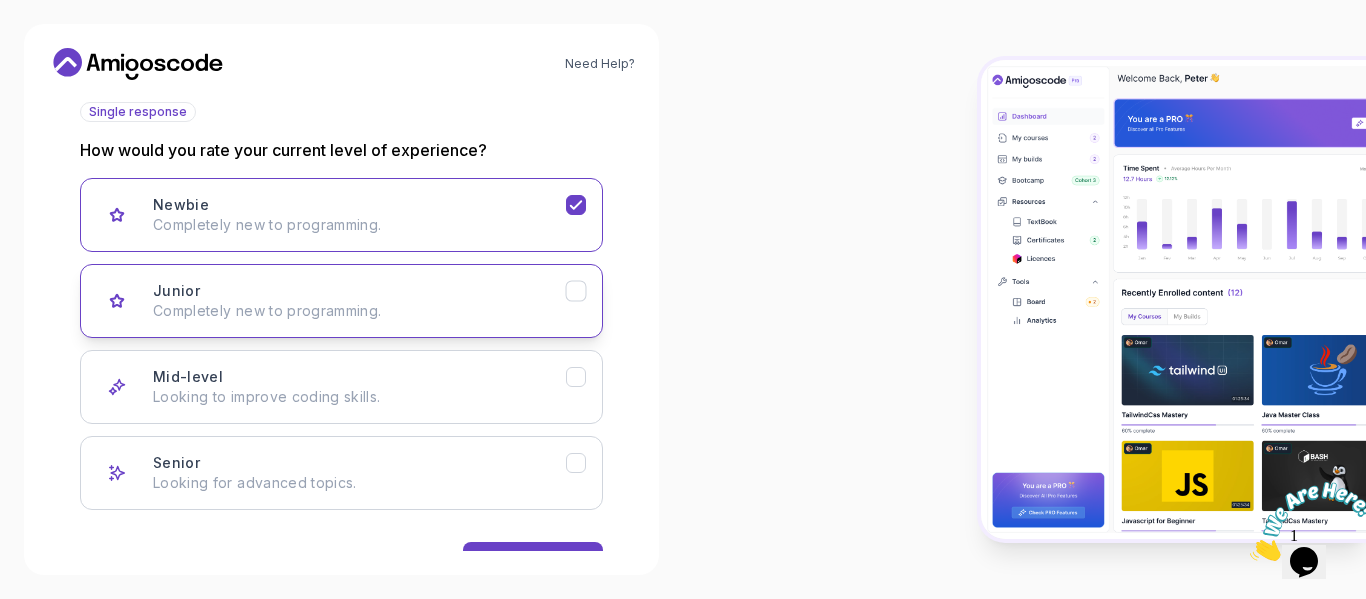 click 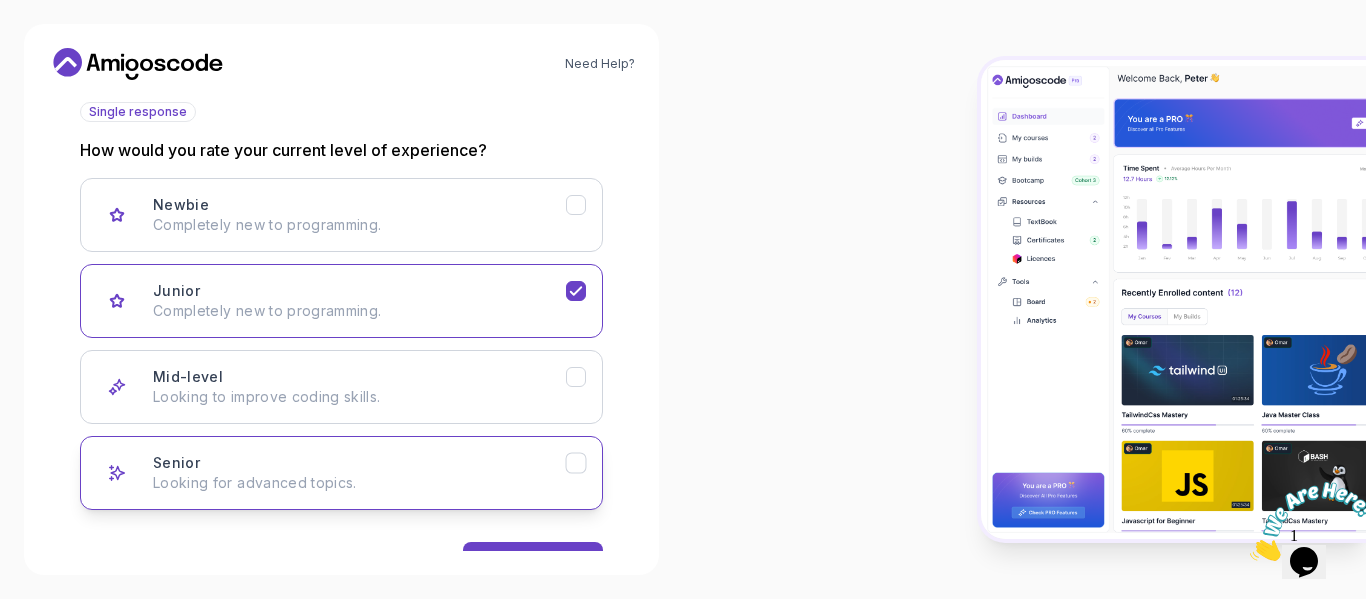 scroll, scrollTop: 298, scrollLeft: 0, axis: vertical 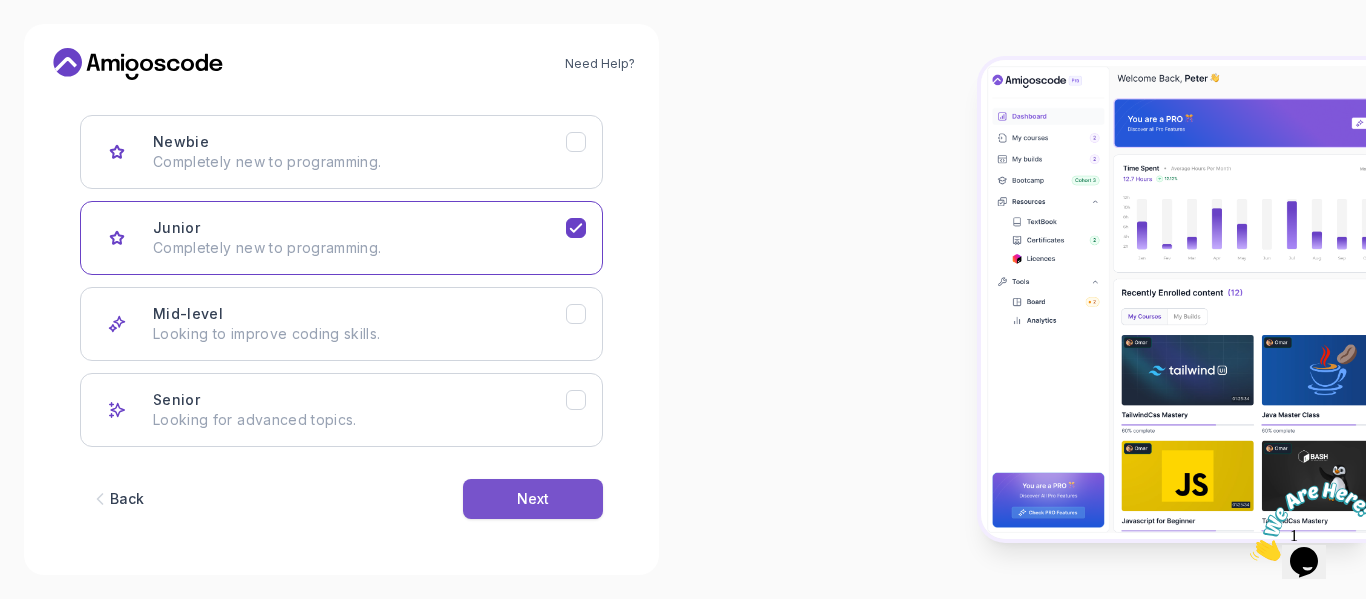 click on "Next" at bounding box center [533, 499] 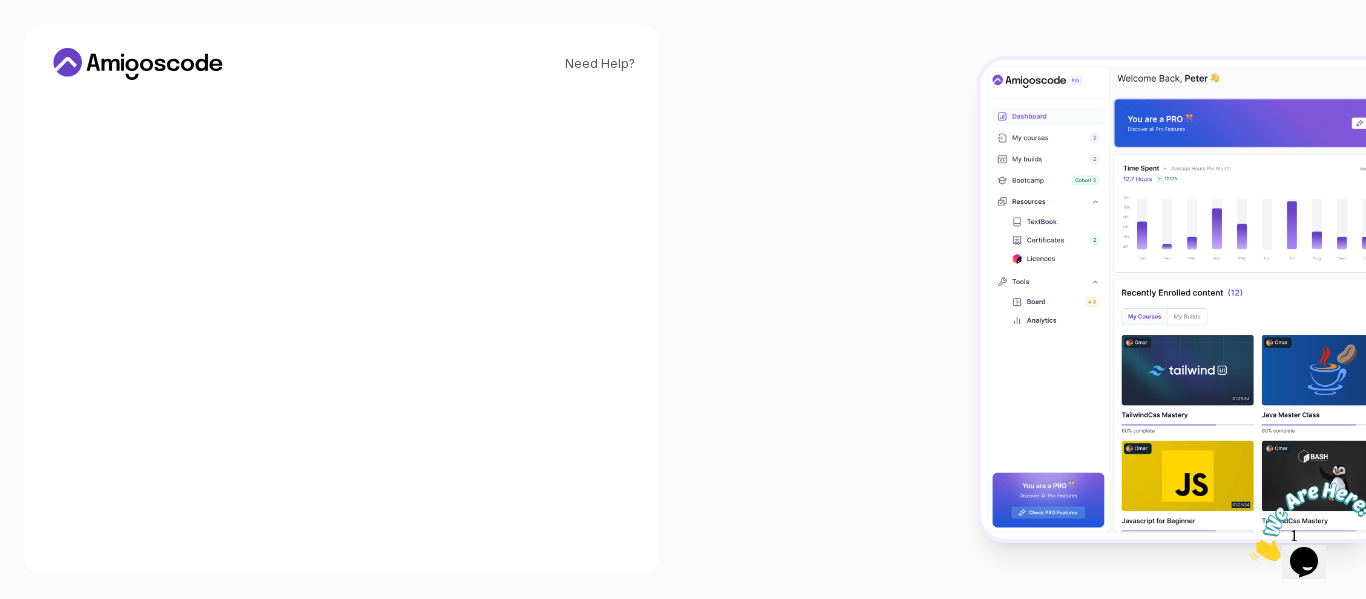 scroll, scrollTop: 298, scrollLeft: 0, axis: vertical 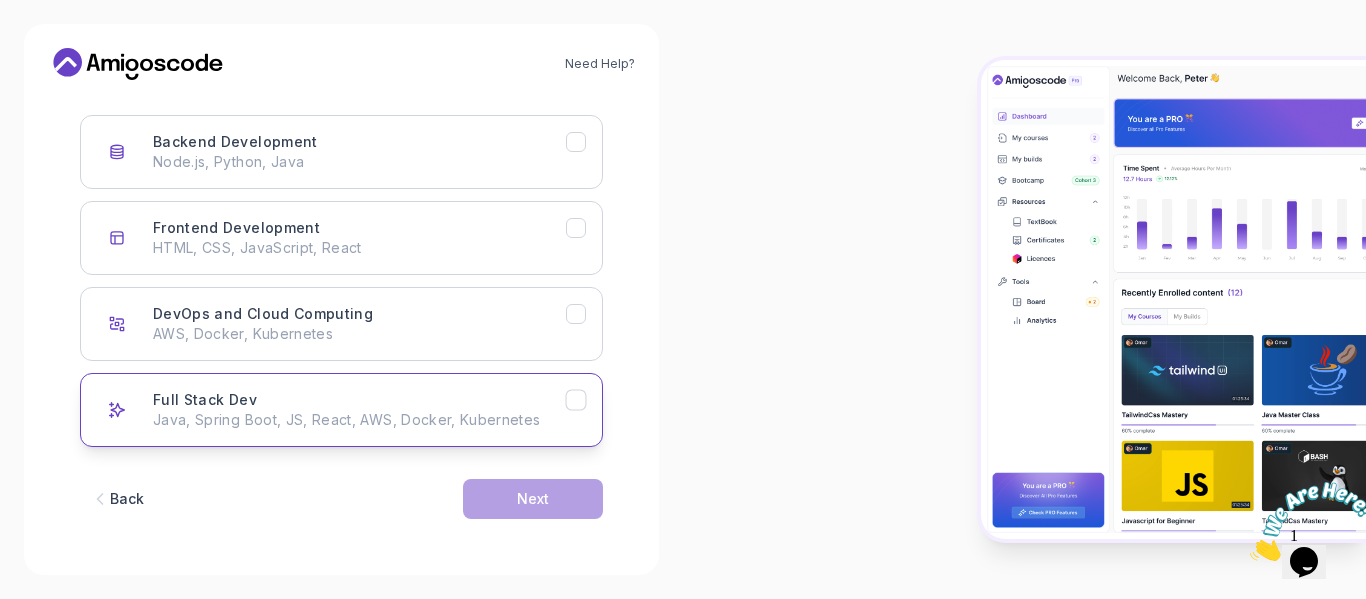 click on "Full Stack Dev Java, Spring Boot, JS, React, AWS, Docker, Kubernetes" at bounding box center (359, 410) 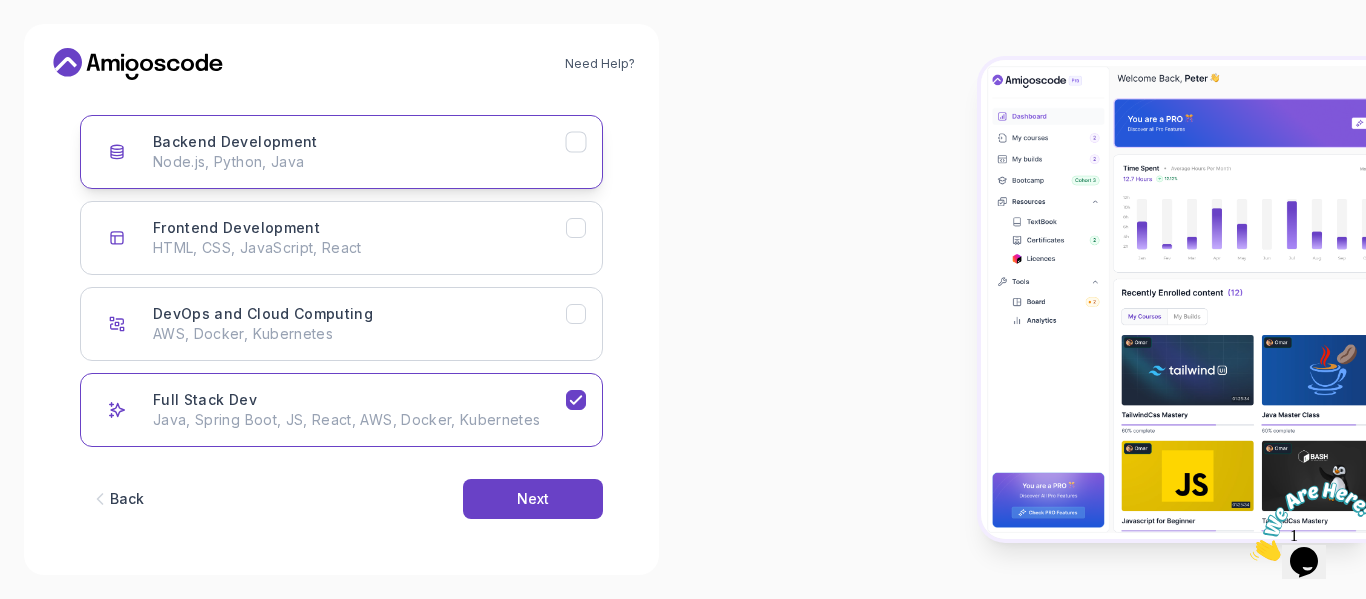 click on "Node.js, Python, Java" at bounding box center [359, 162] 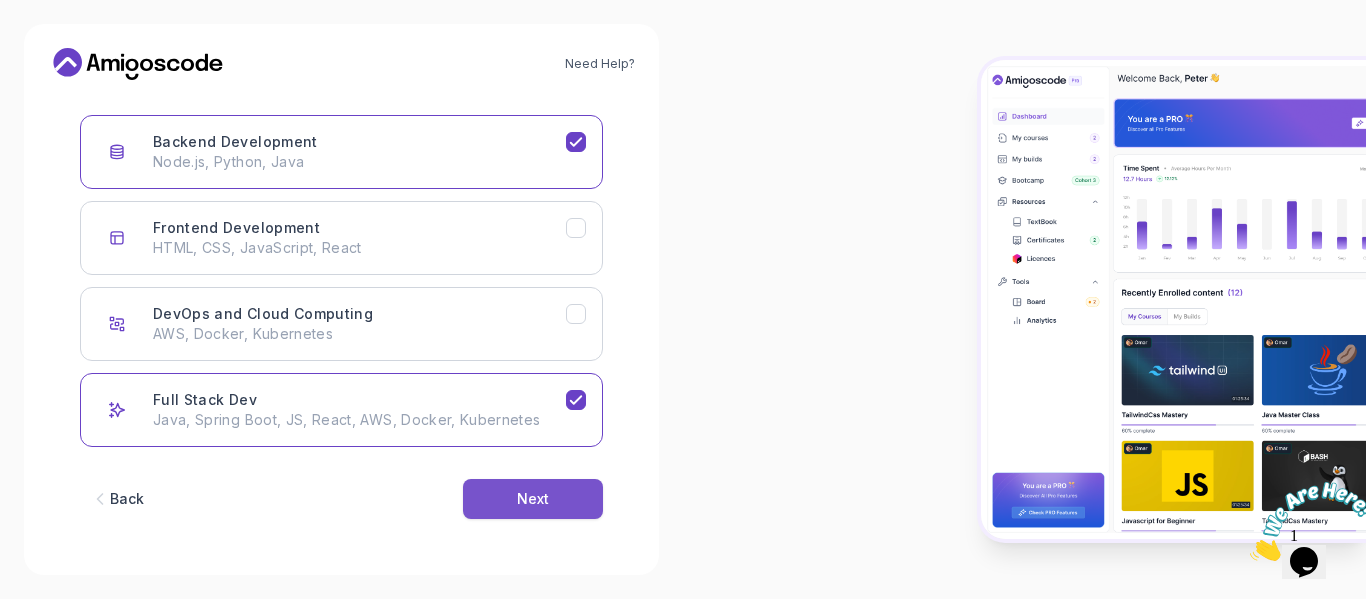 click on "Next" at bounding box center (533, 499) 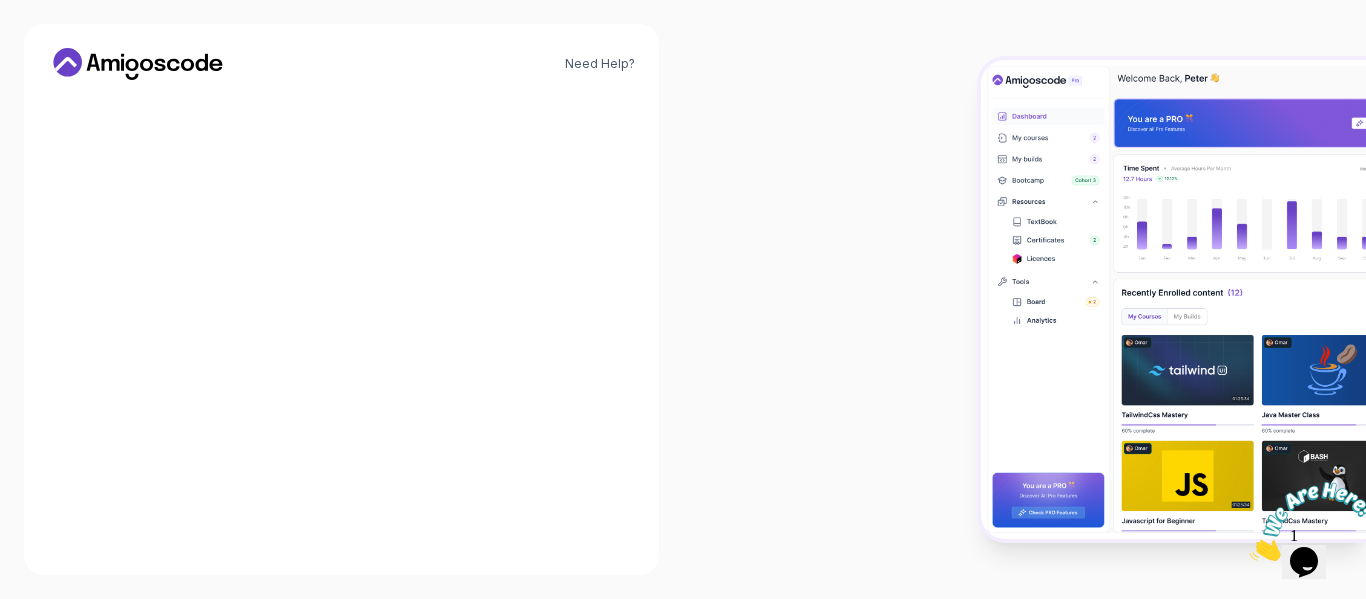 scroll, scrollTop: 274, scrollLeft: 0, axis: vertical 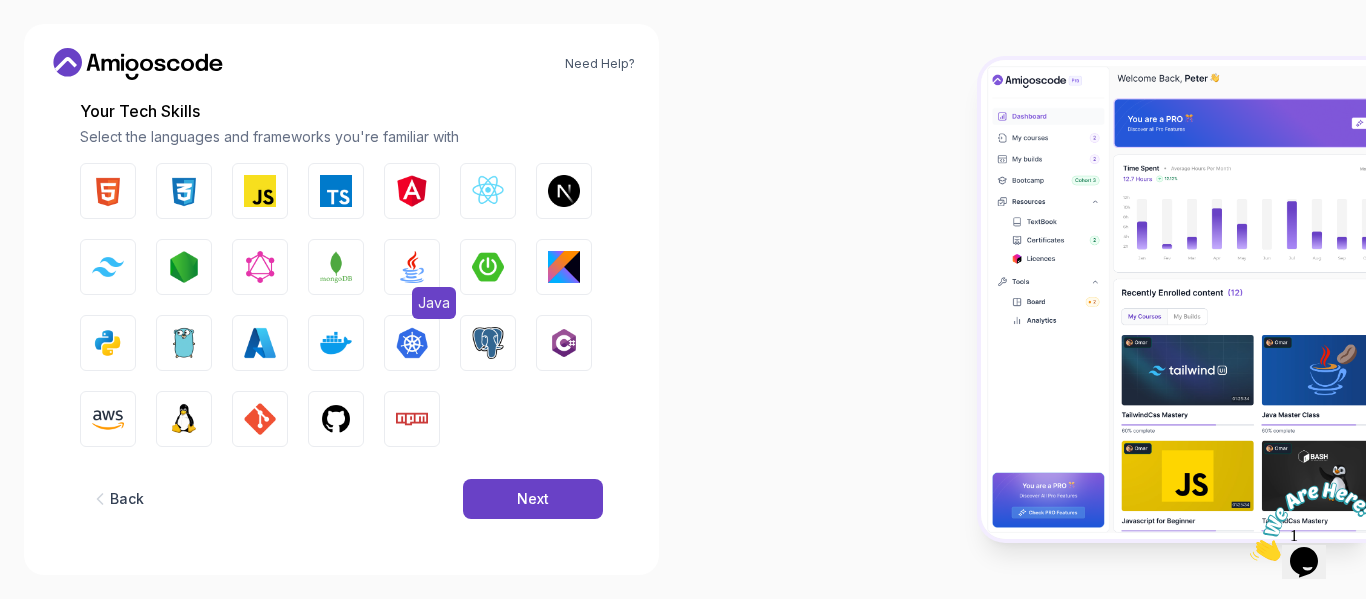 click at bounding box center [412, 267] 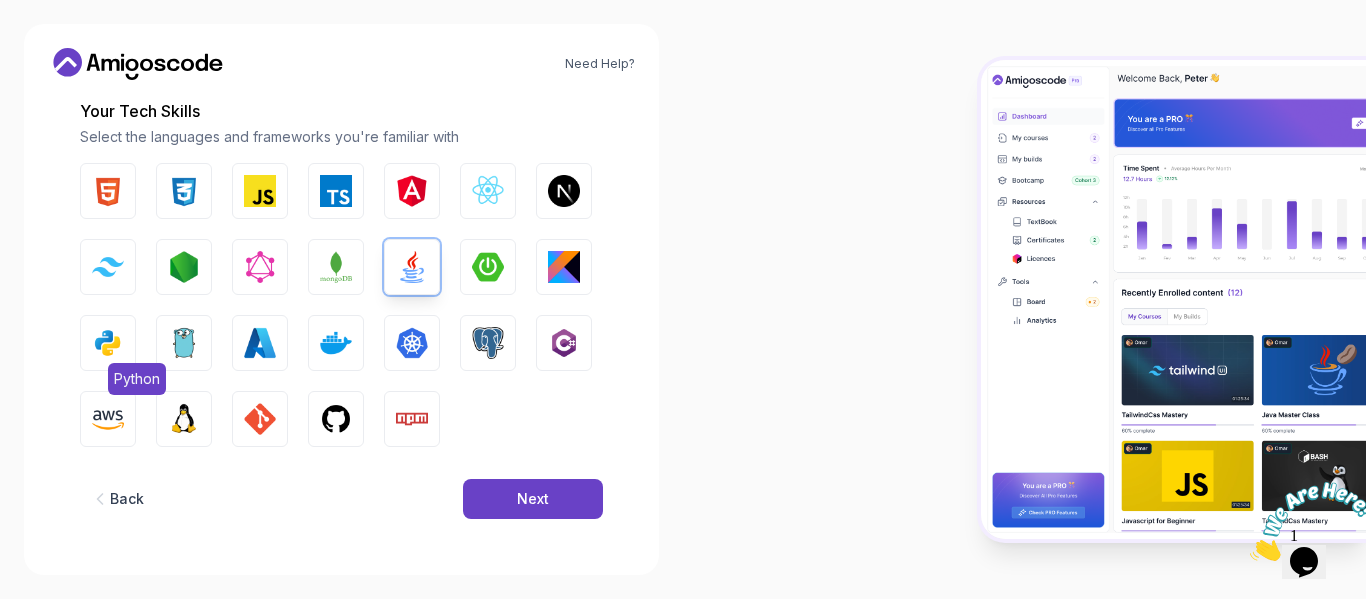 click at bounding box center (108, 343) 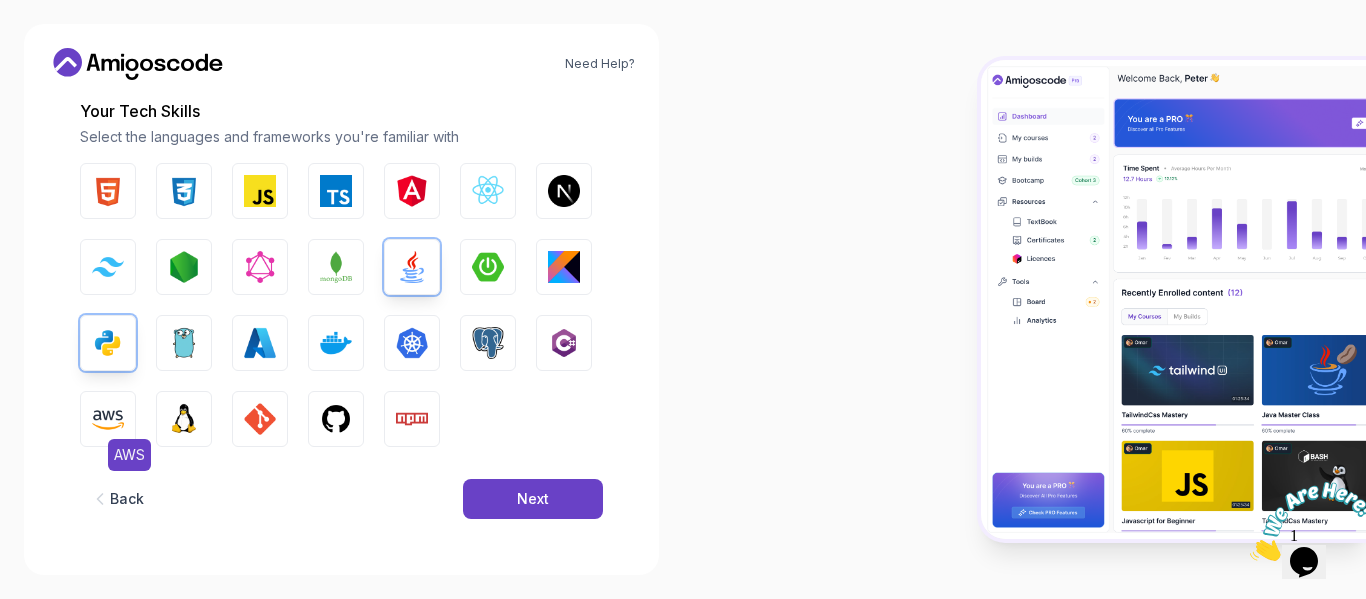 click at bounding box center [108, 419] 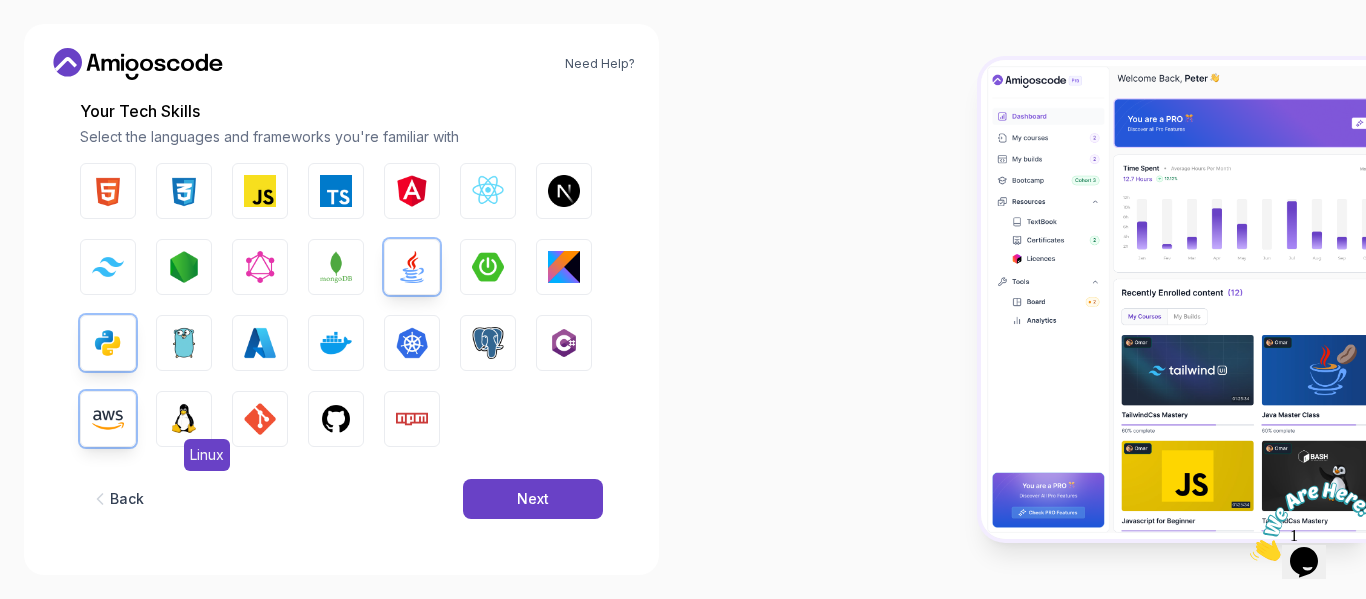 click at bounding box center [184, 419] 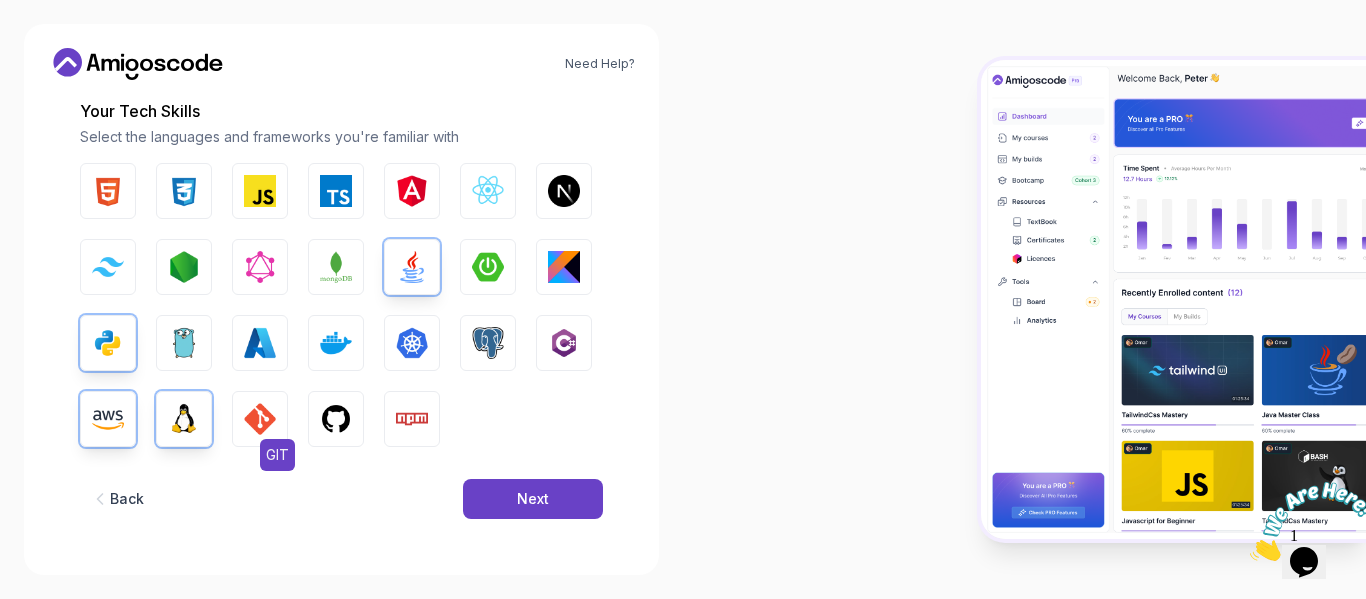 click at bounding box center [260, 419] 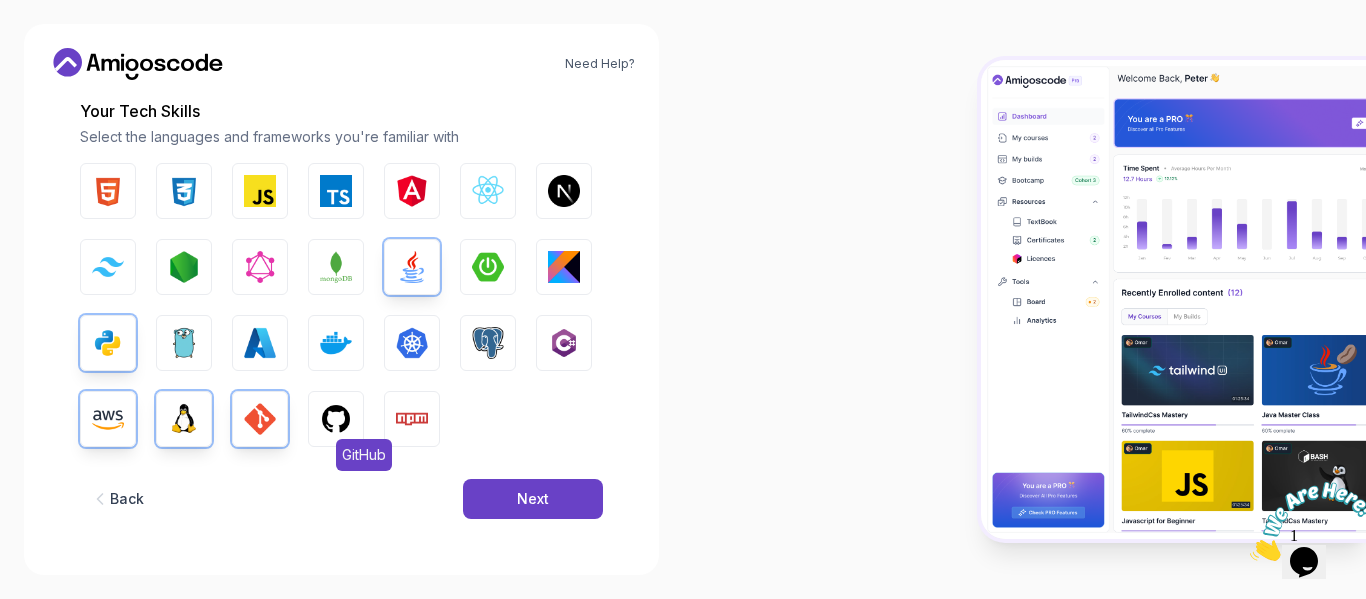 click on "GitHub" at bounding box center [336, 419] 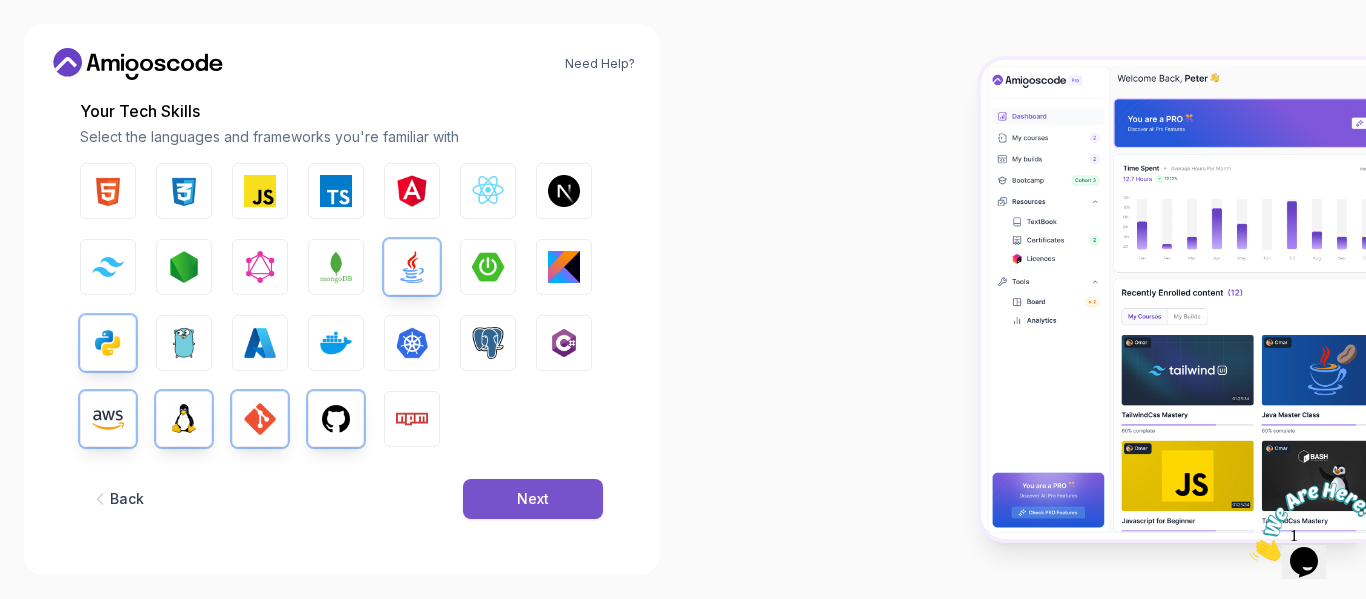 click on "Next" at bounding box center (533, 499) 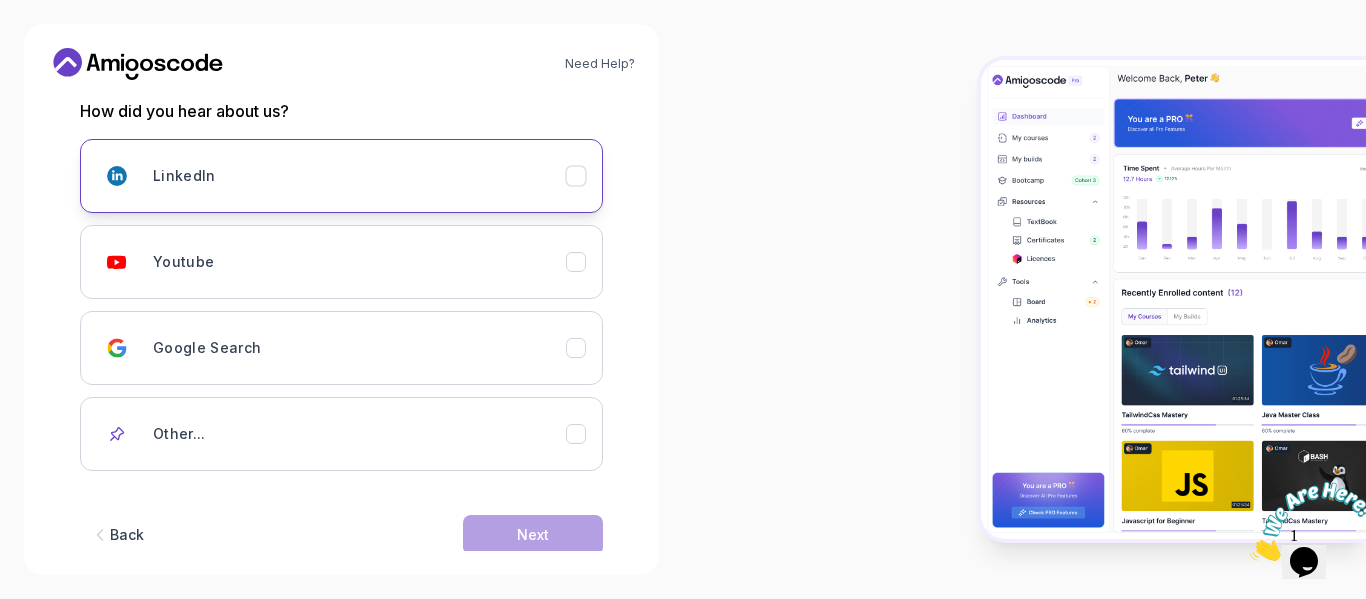 click on "LinkedIn" at bounding box center [359, 176] 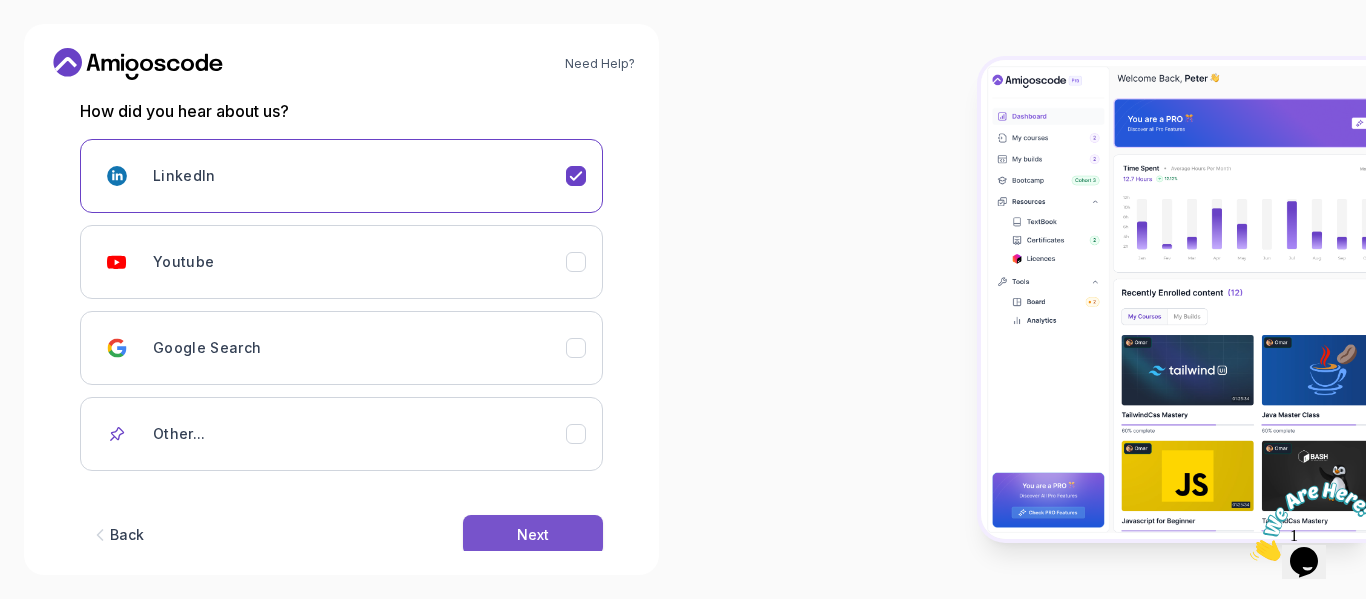 click on "Next" at bounding box center [533, 535] 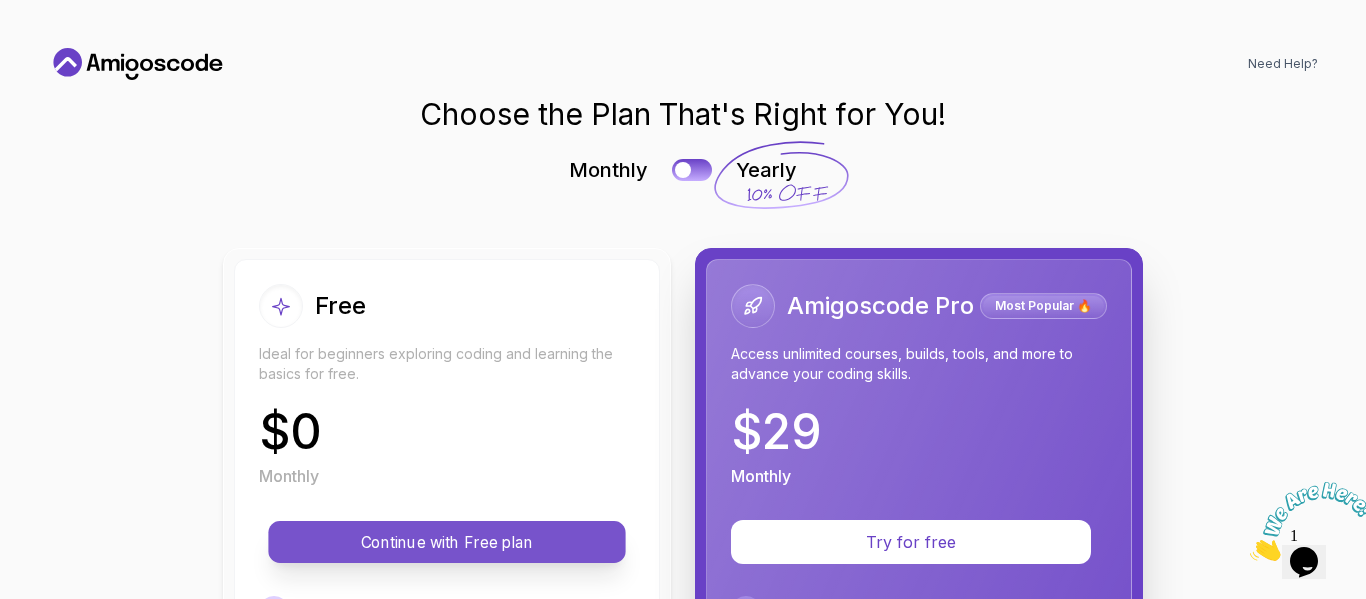 scroll, scrollTop: 0, scrollLeft: 0, axis: both 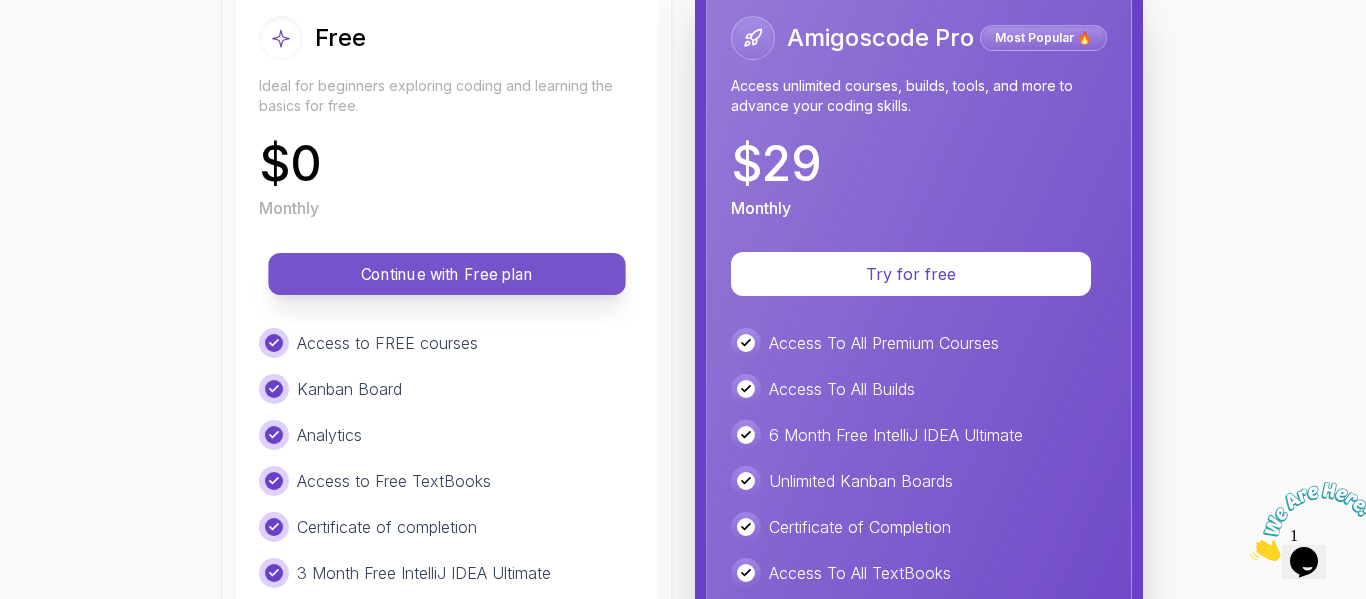 click on "Continue with Free plan" at bounding box center [447, 274] 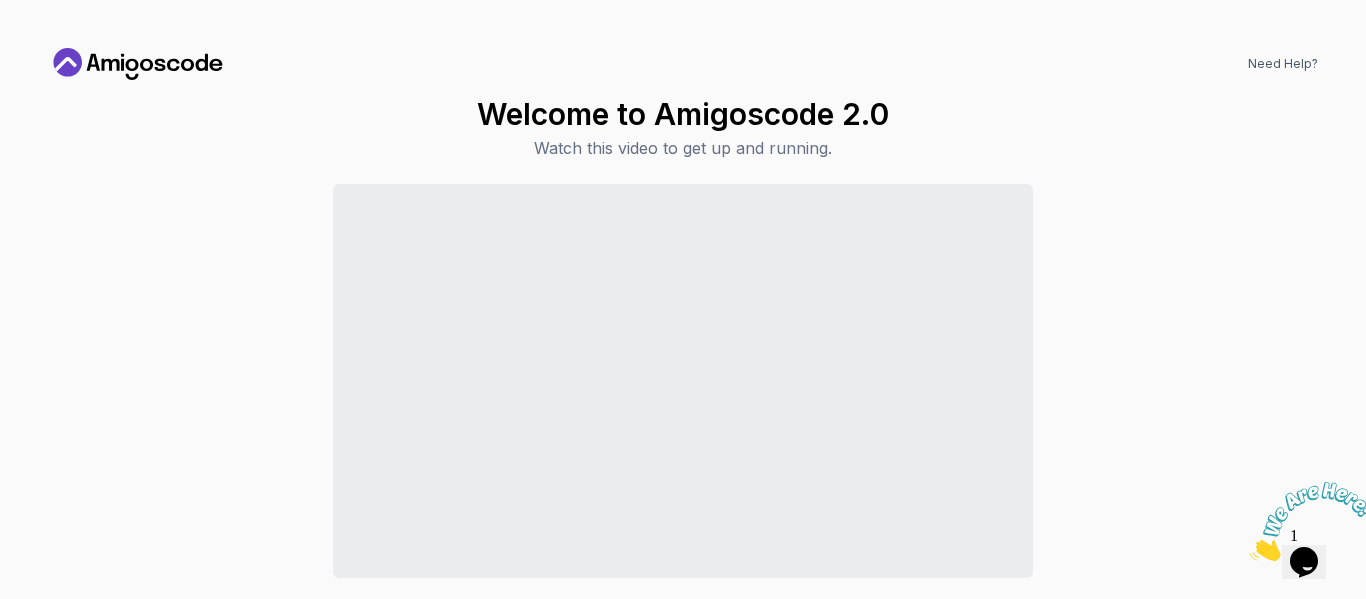 click at bounding box center [1250, 555] 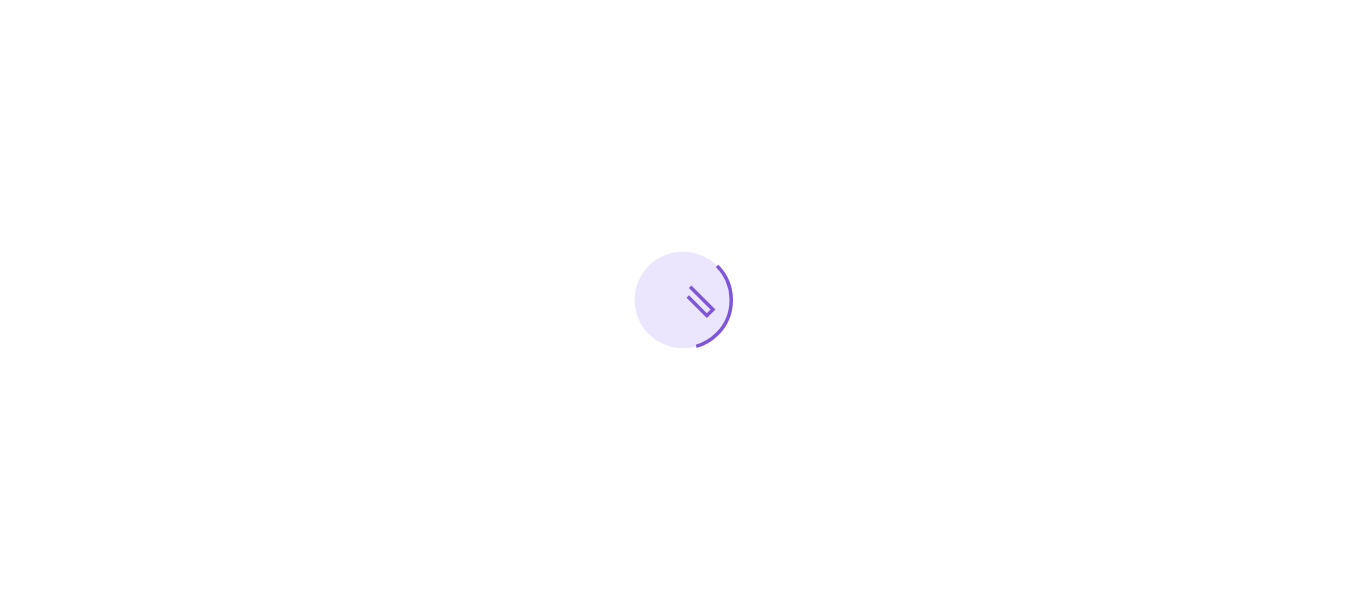 scroll, scrollTop: 0, scrollLeft: 0, axis: both 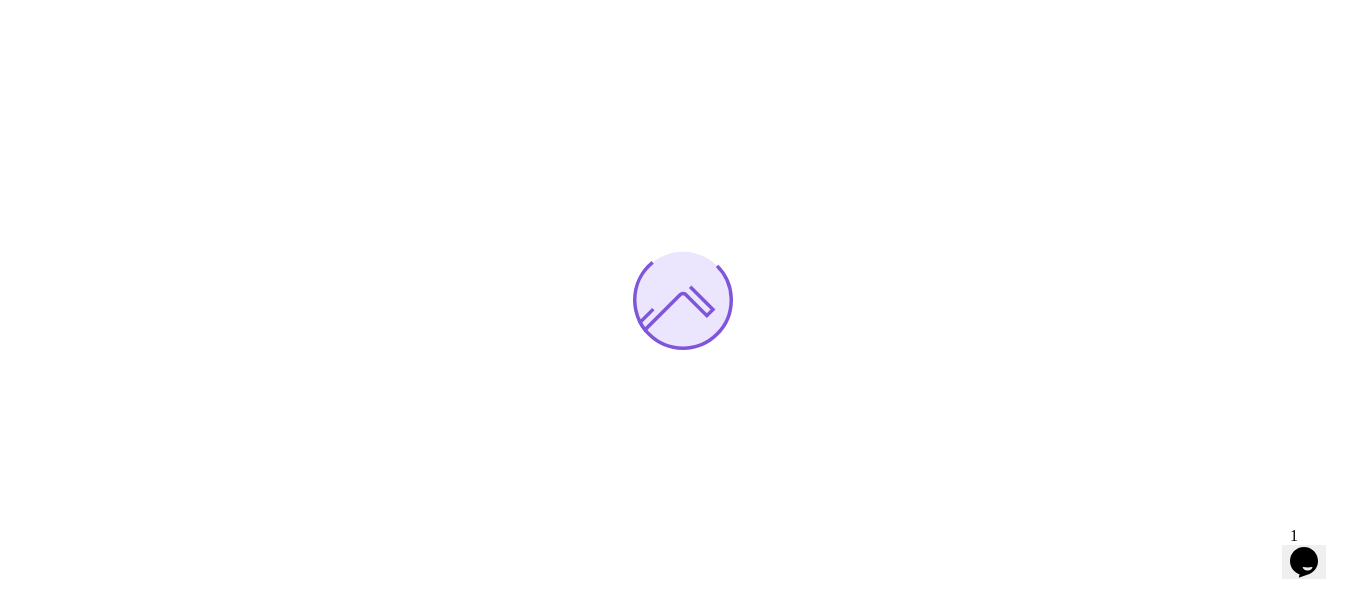 click at bounding box center [683, 299] 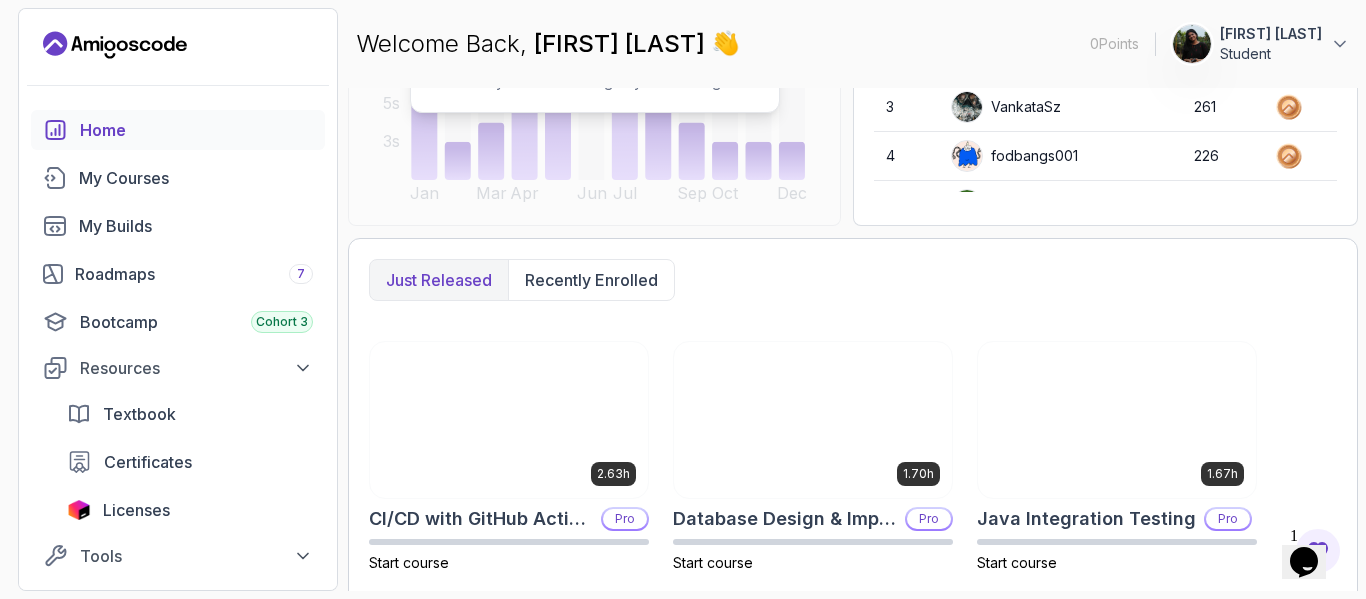 scroll, scrollTop: 0, scrollLeft: 0, axis: both 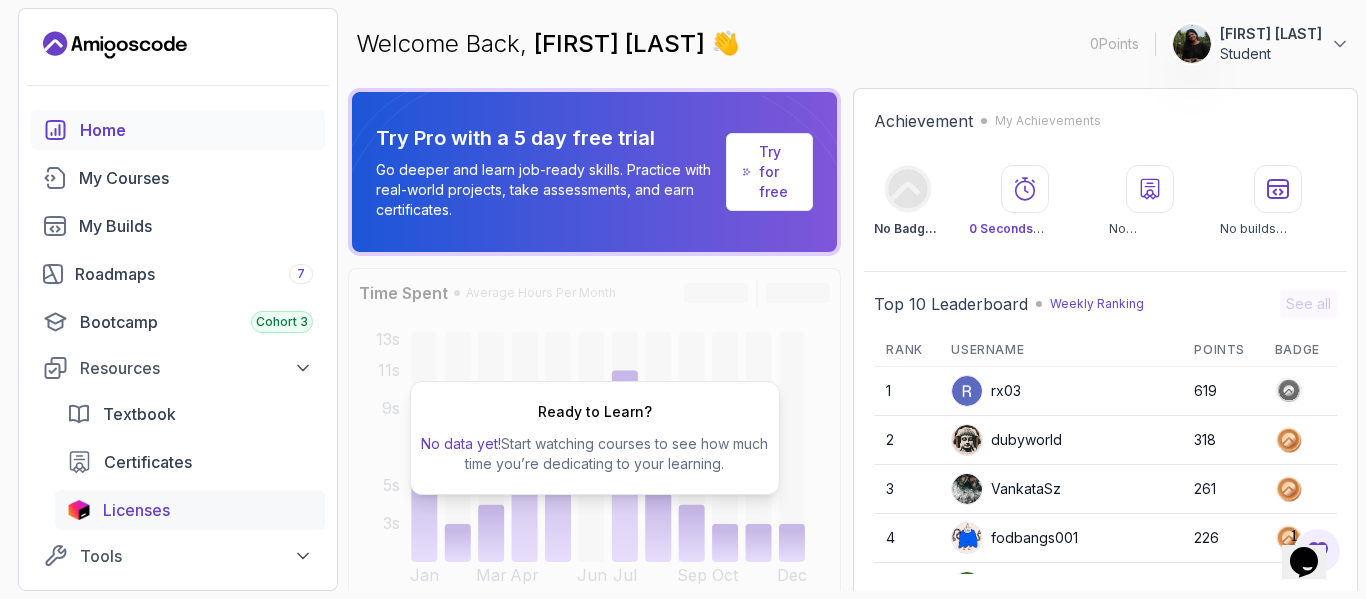click on "Licenses" at bounding box center (136, 510) 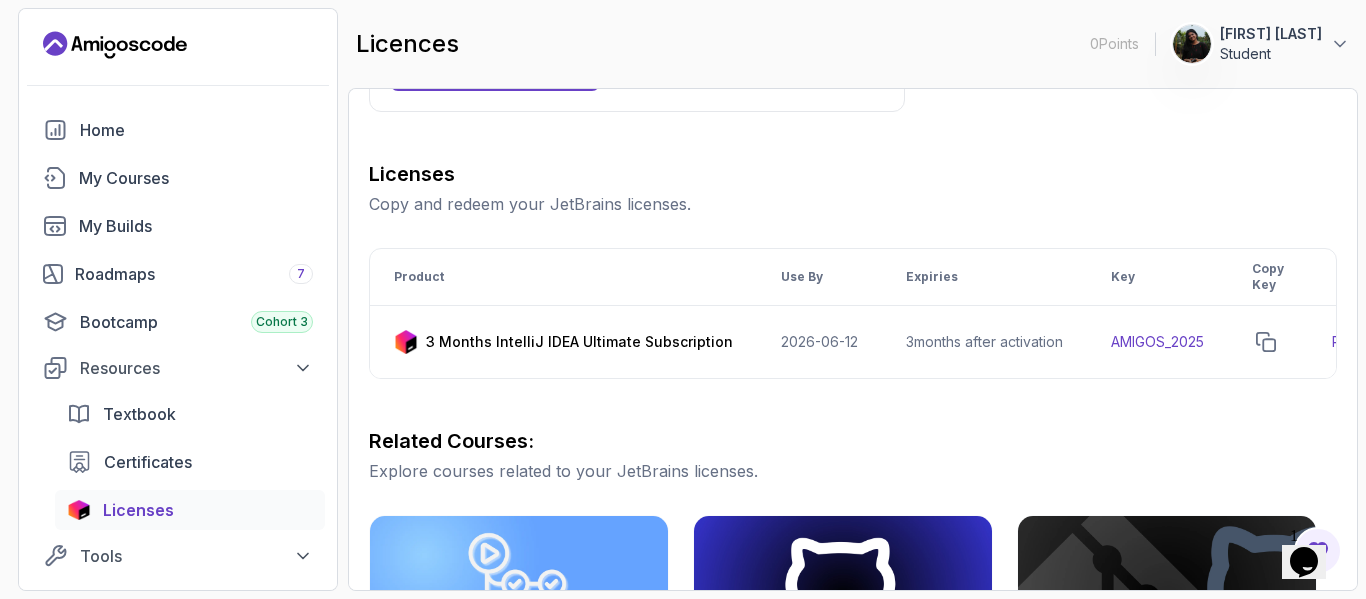 scroll, scrollTop: 221, scrollLeft: 0, axis: vertical 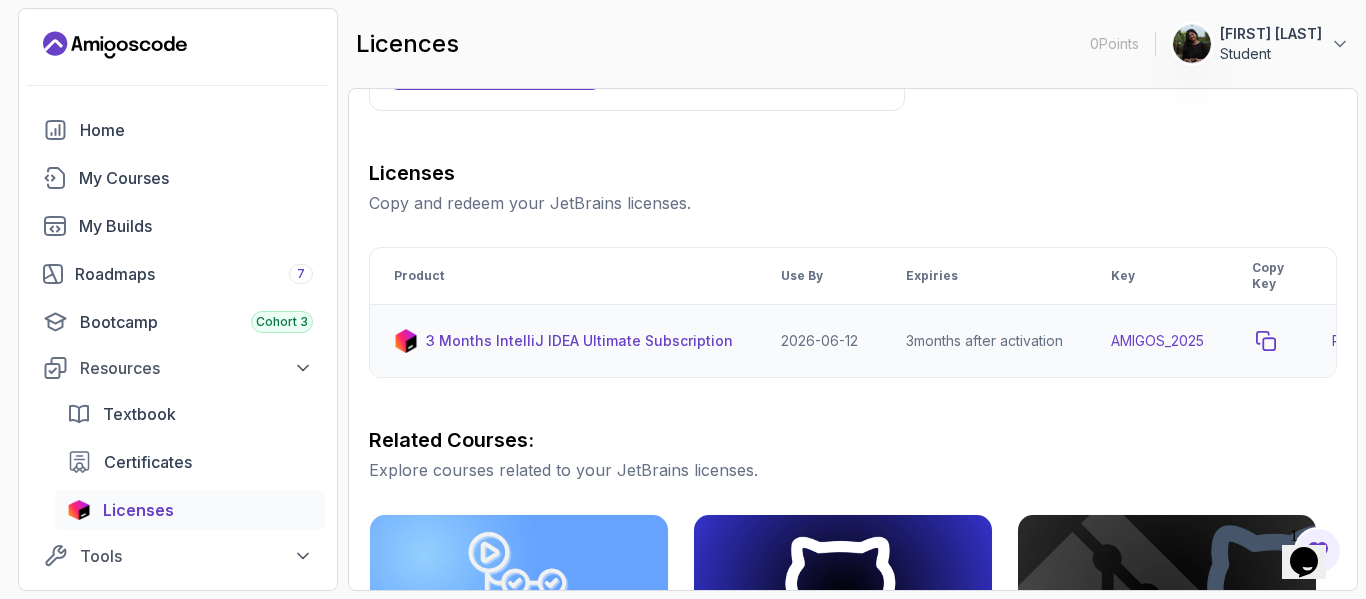 click 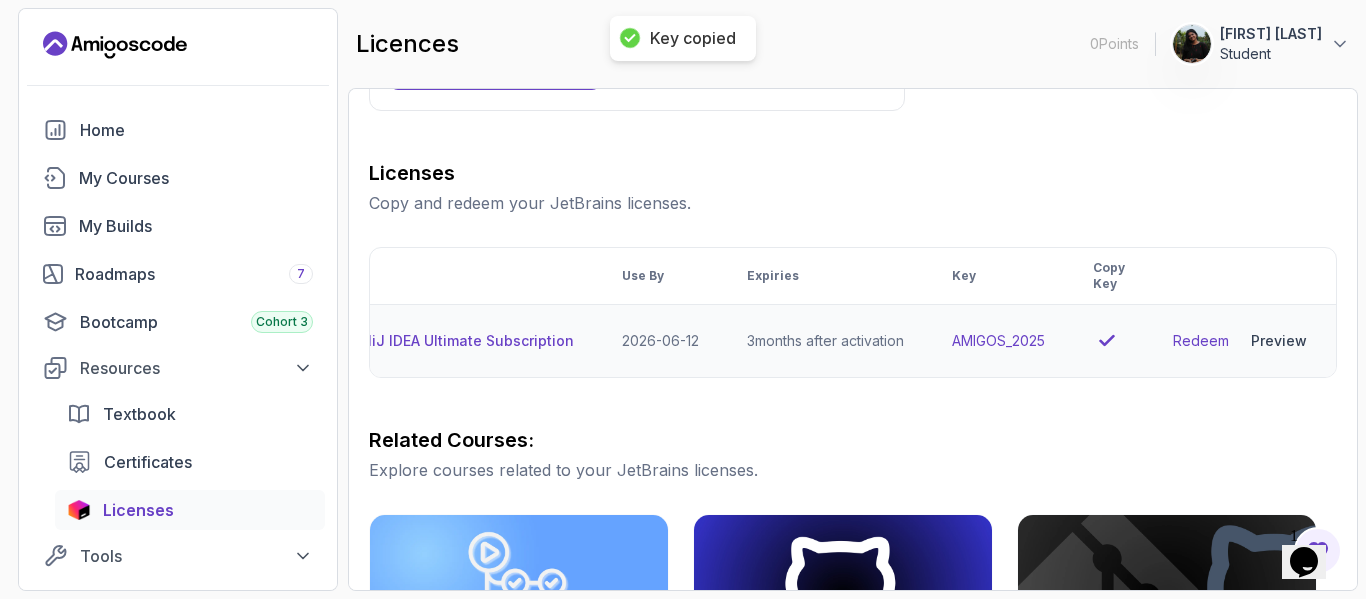 scroll, scrollTop: 0, scrollLeft: 0, axis: both 